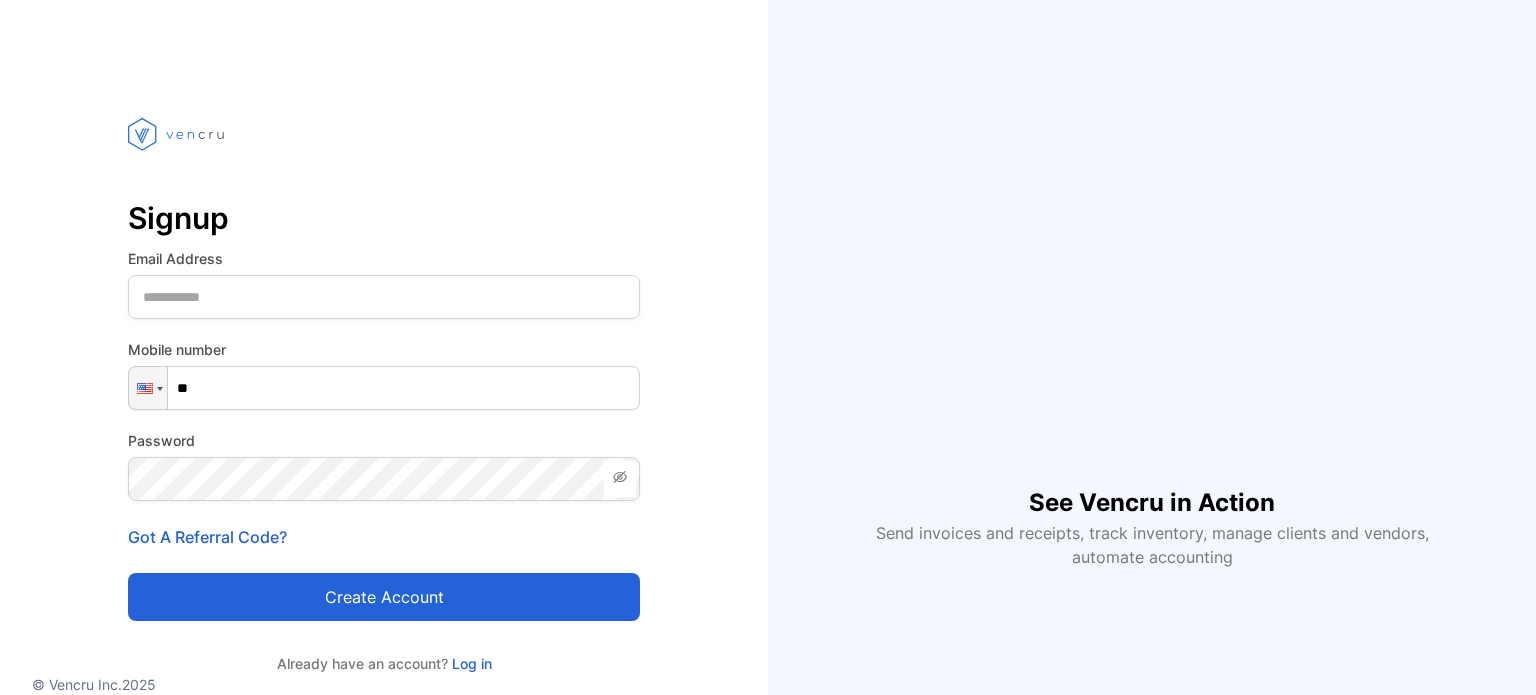 scroll, scrollTop: 0, scrollLeft: 0, axis: both 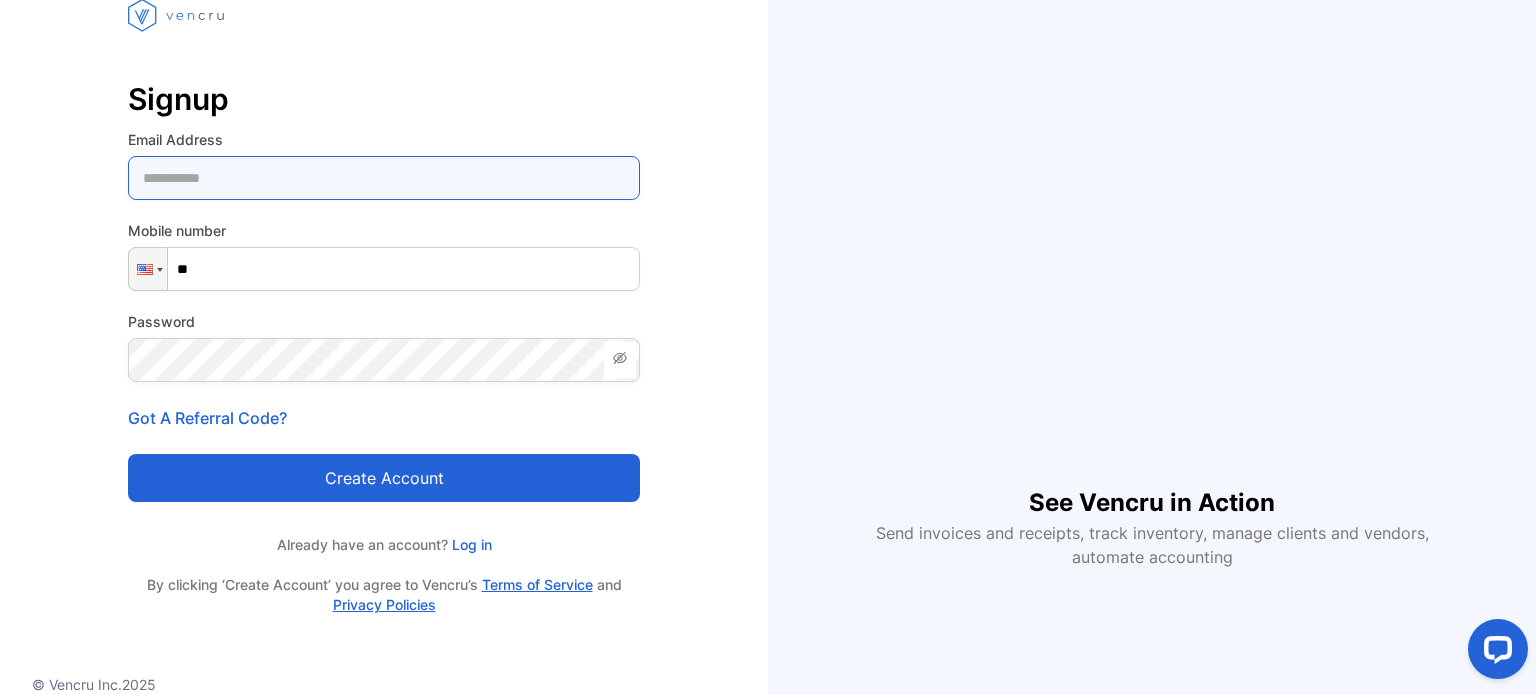 click at bounding box center [384, 178] 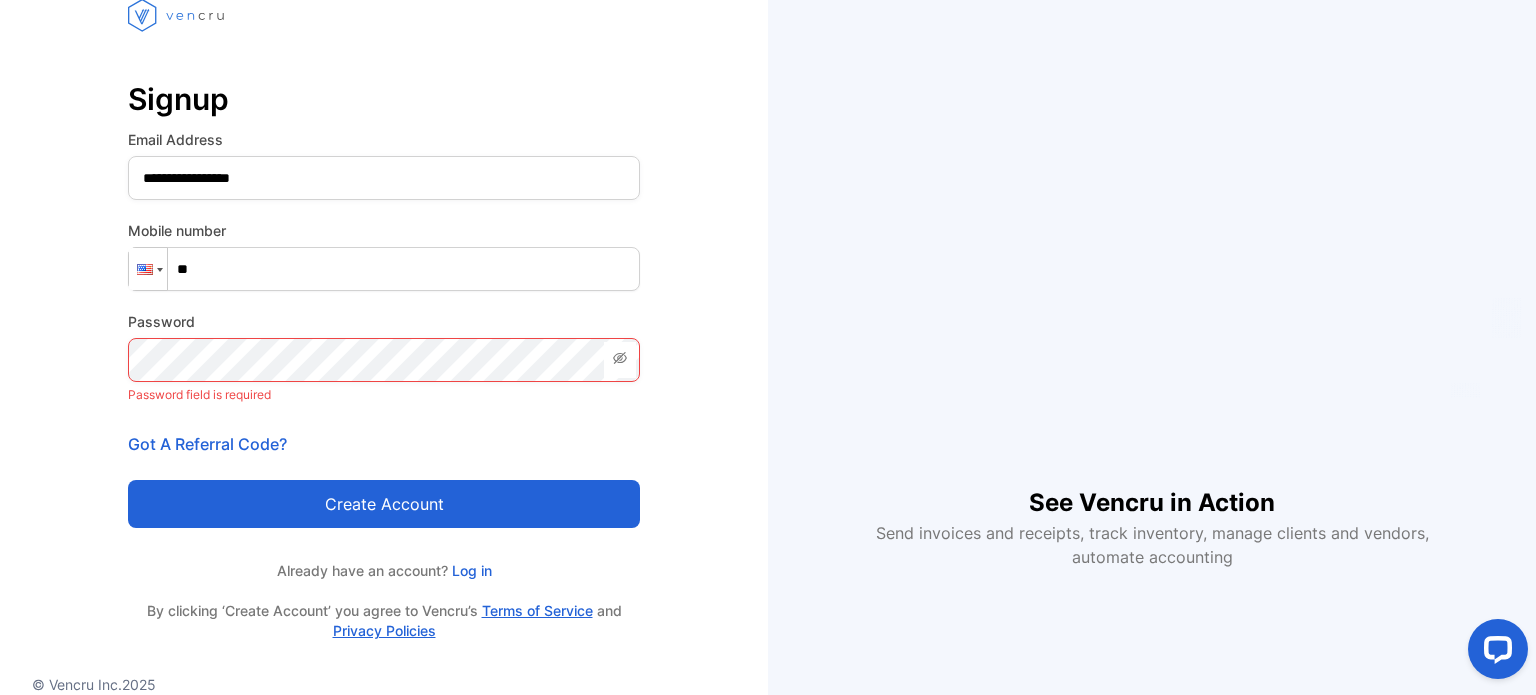 click at bounding box center [148, 269] 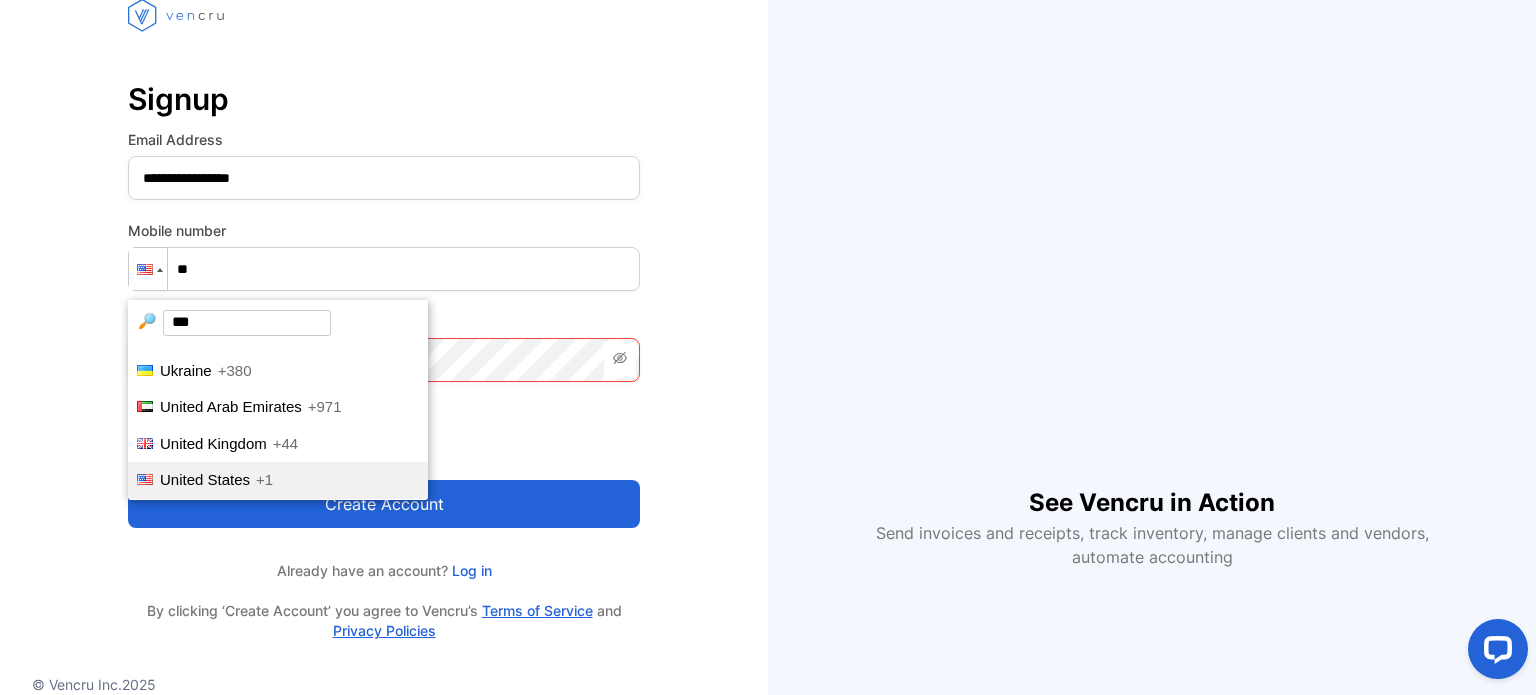 scroll, scrollTop: 0, scrollLeft: 0, axis: both 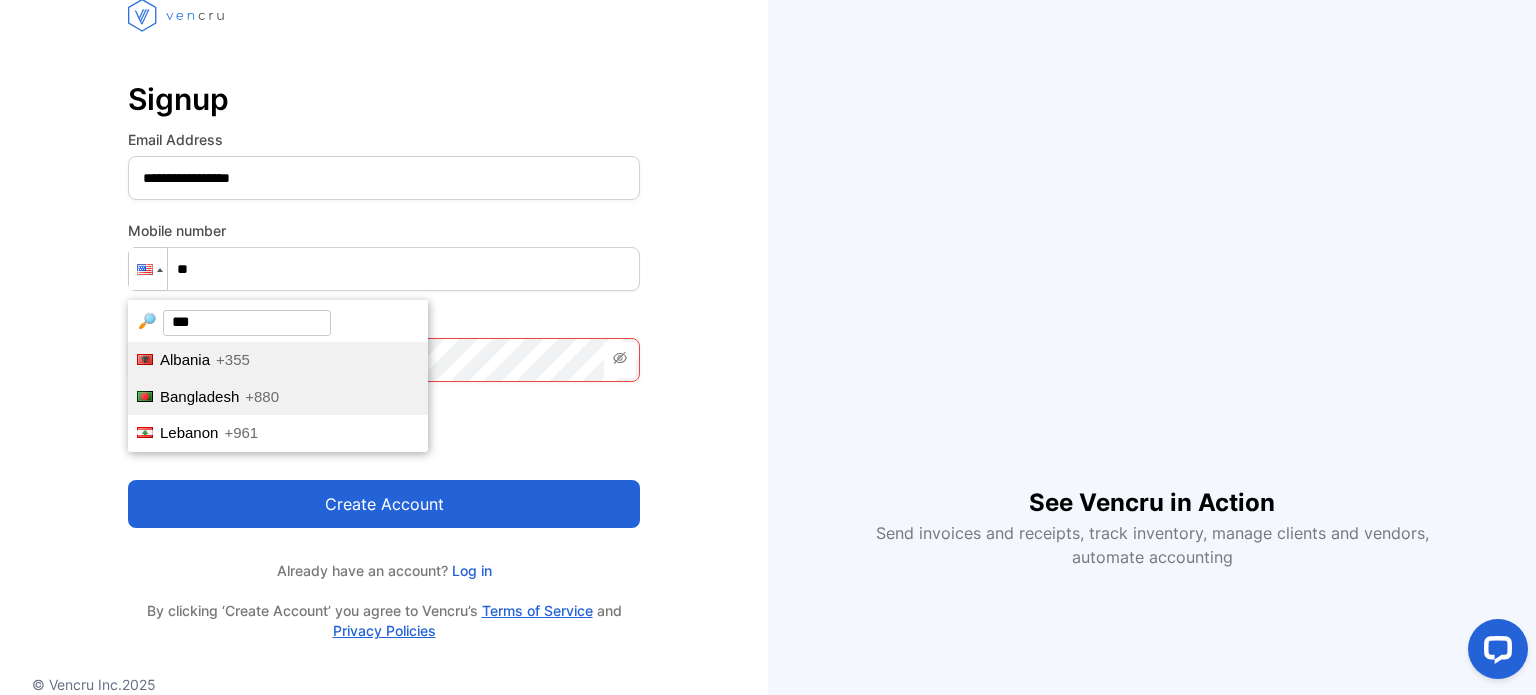 type on "***" 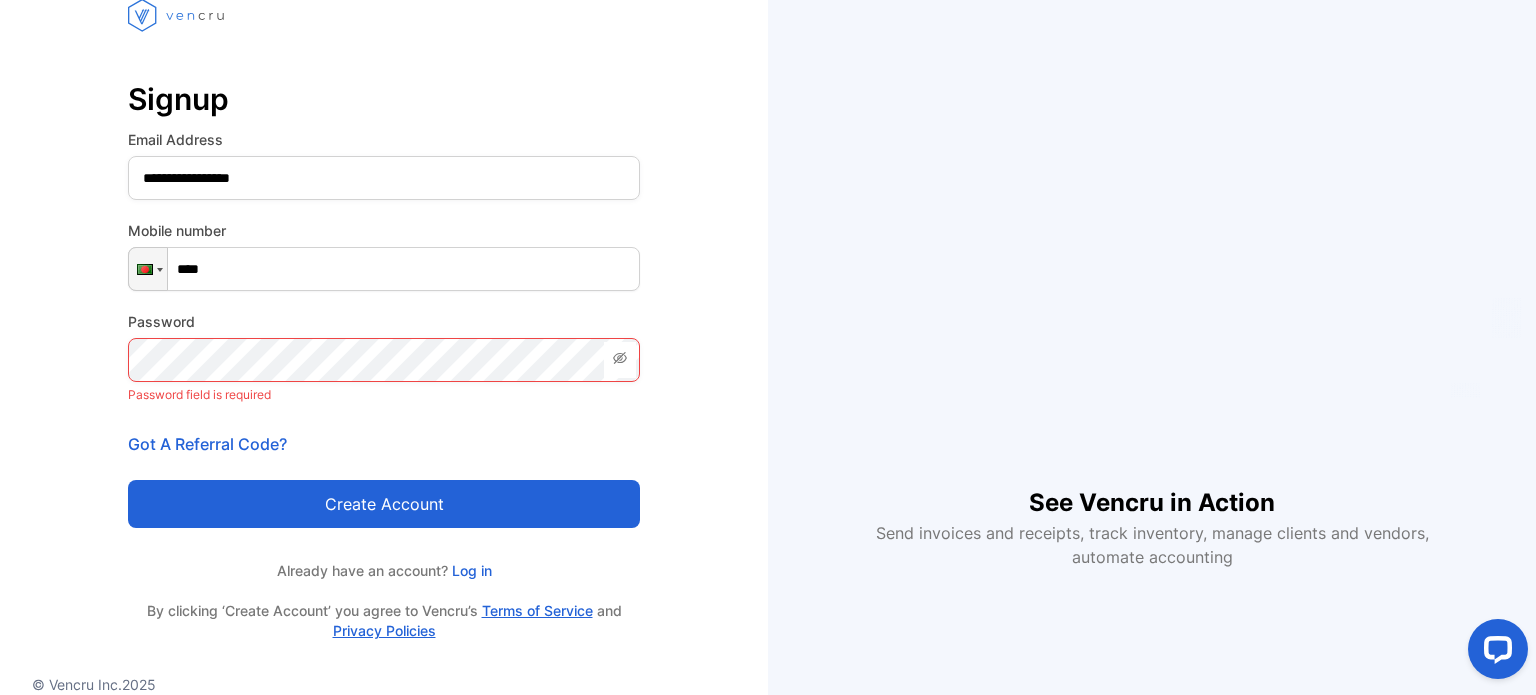 click on "****" at bounding box center [384, 269] 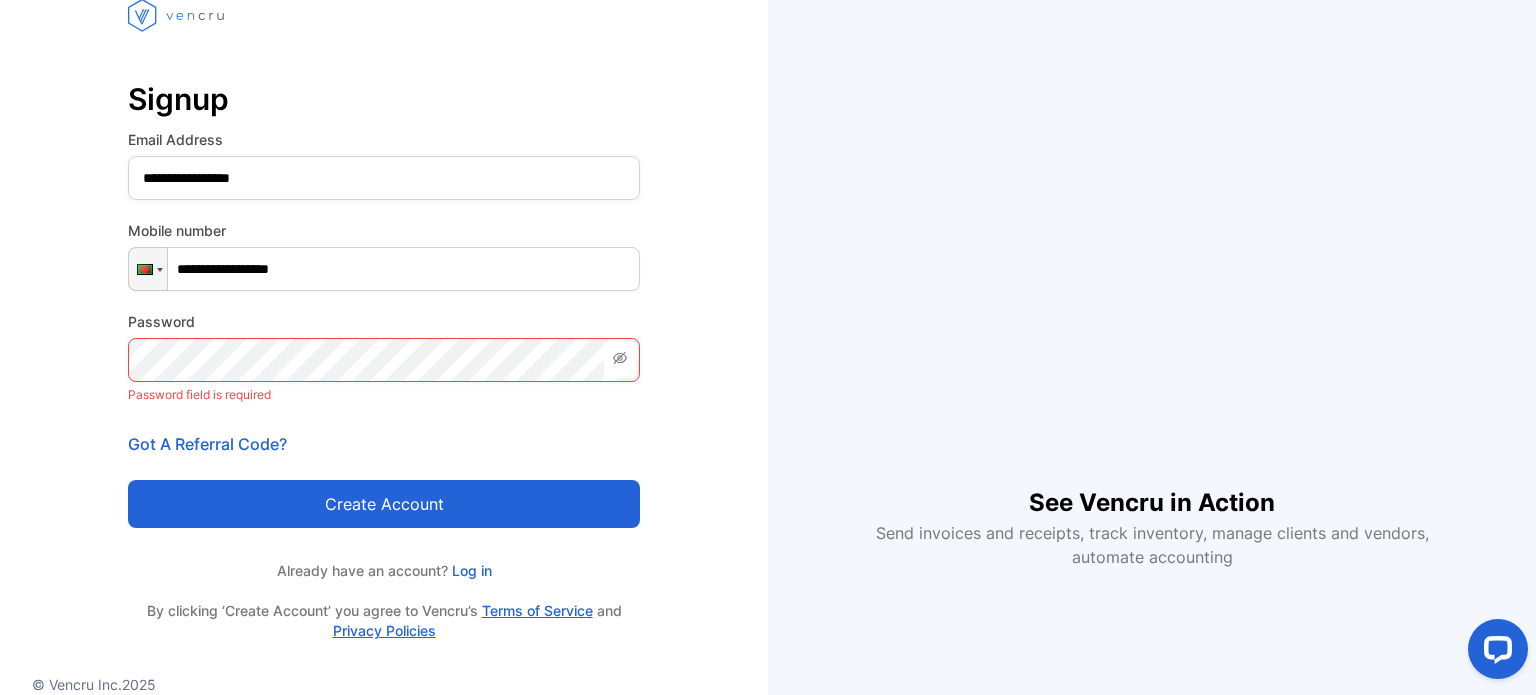 type on "**********" 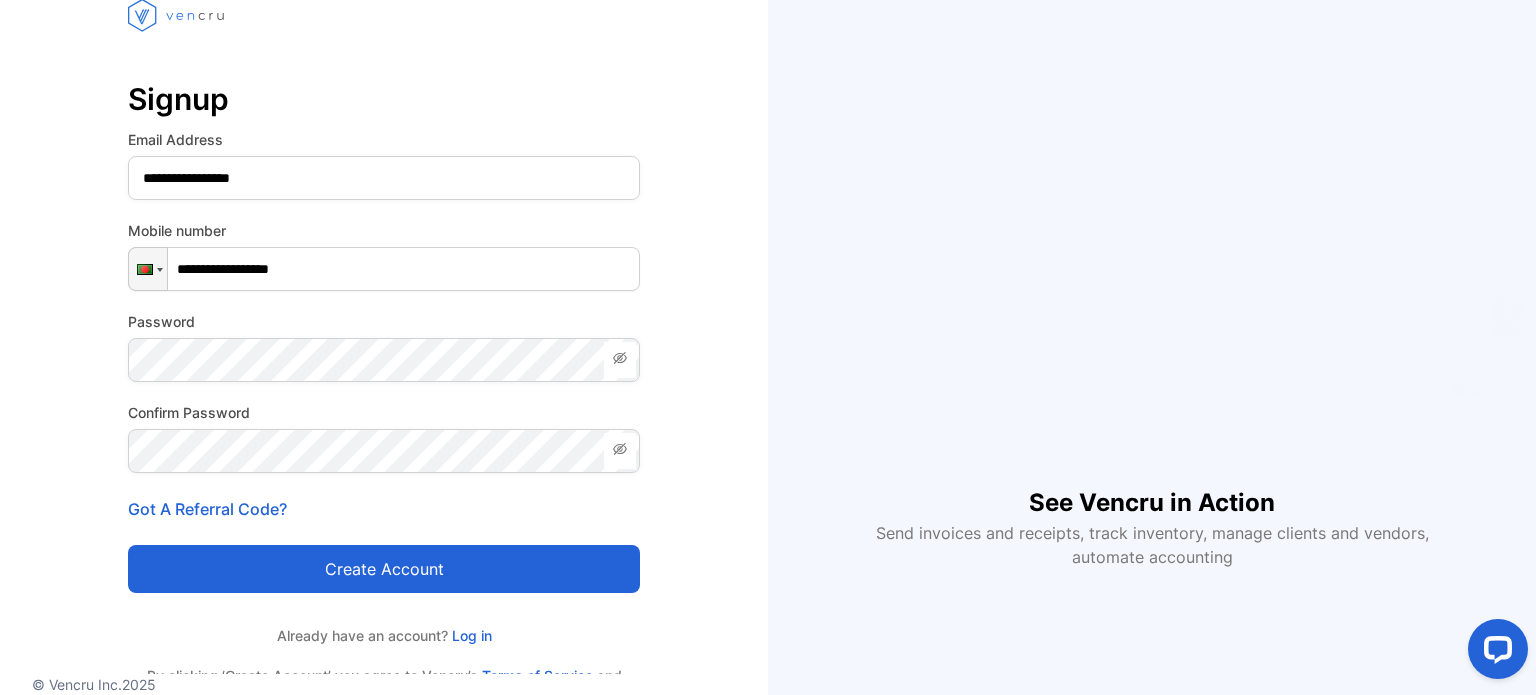 click on "Create account" at bounding box center (384, 569) 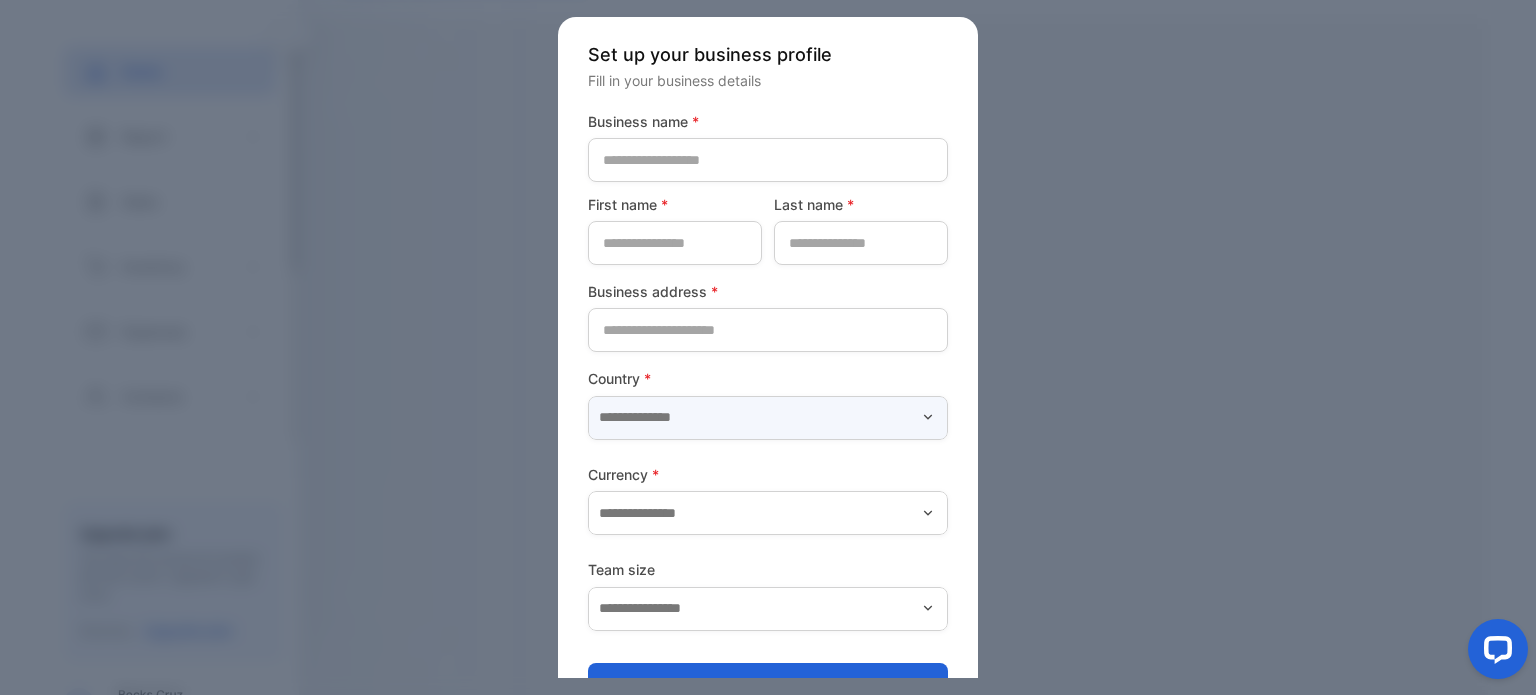 click at bounding box center [768, 418] 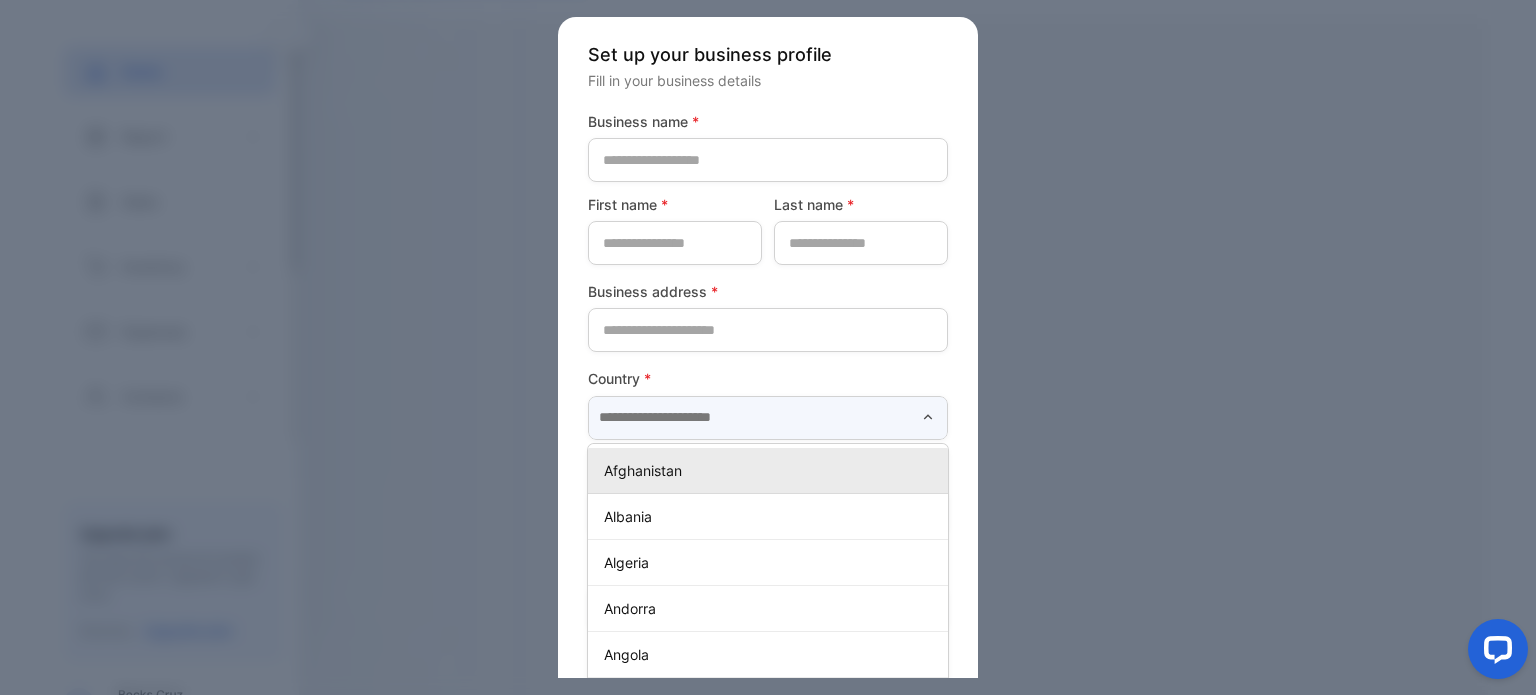 click at bounding box center (768, 418) 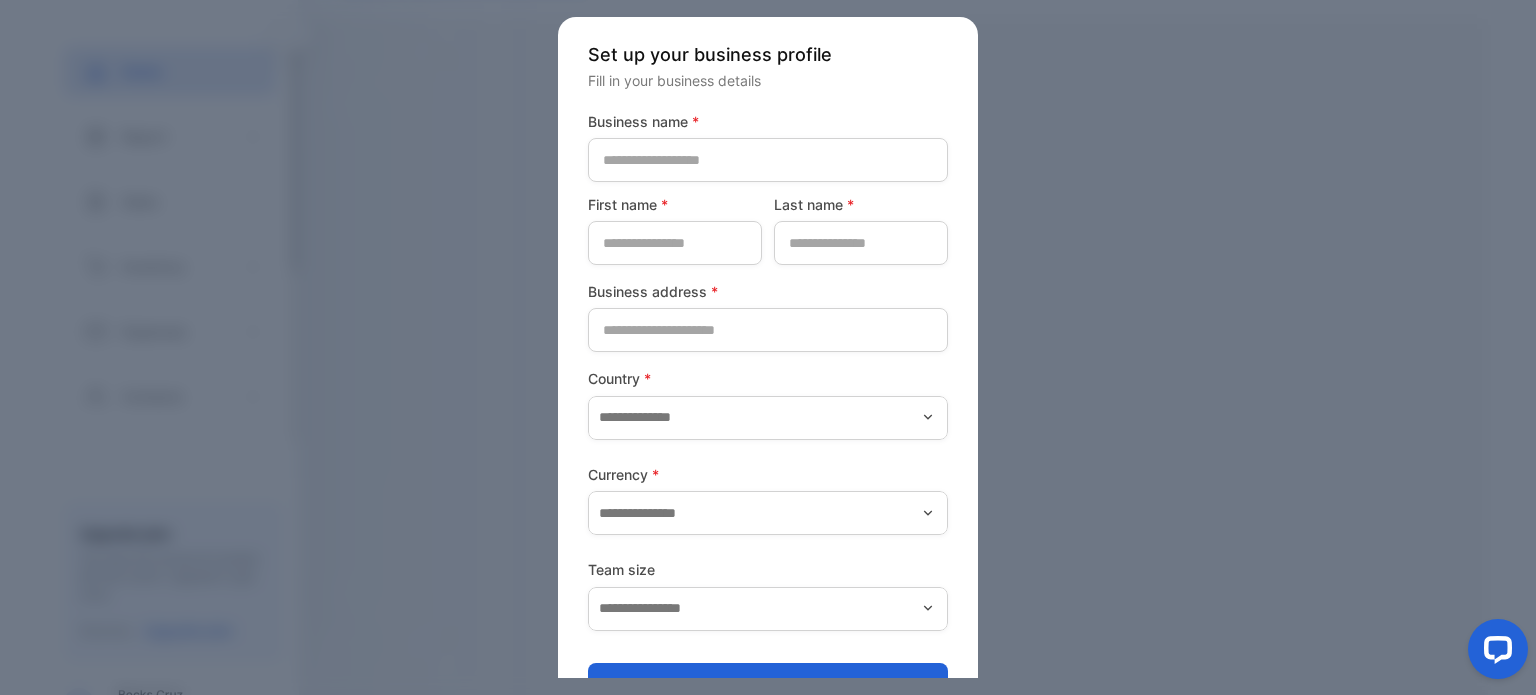 click on "Country   *" at bounding box center (768, 378) 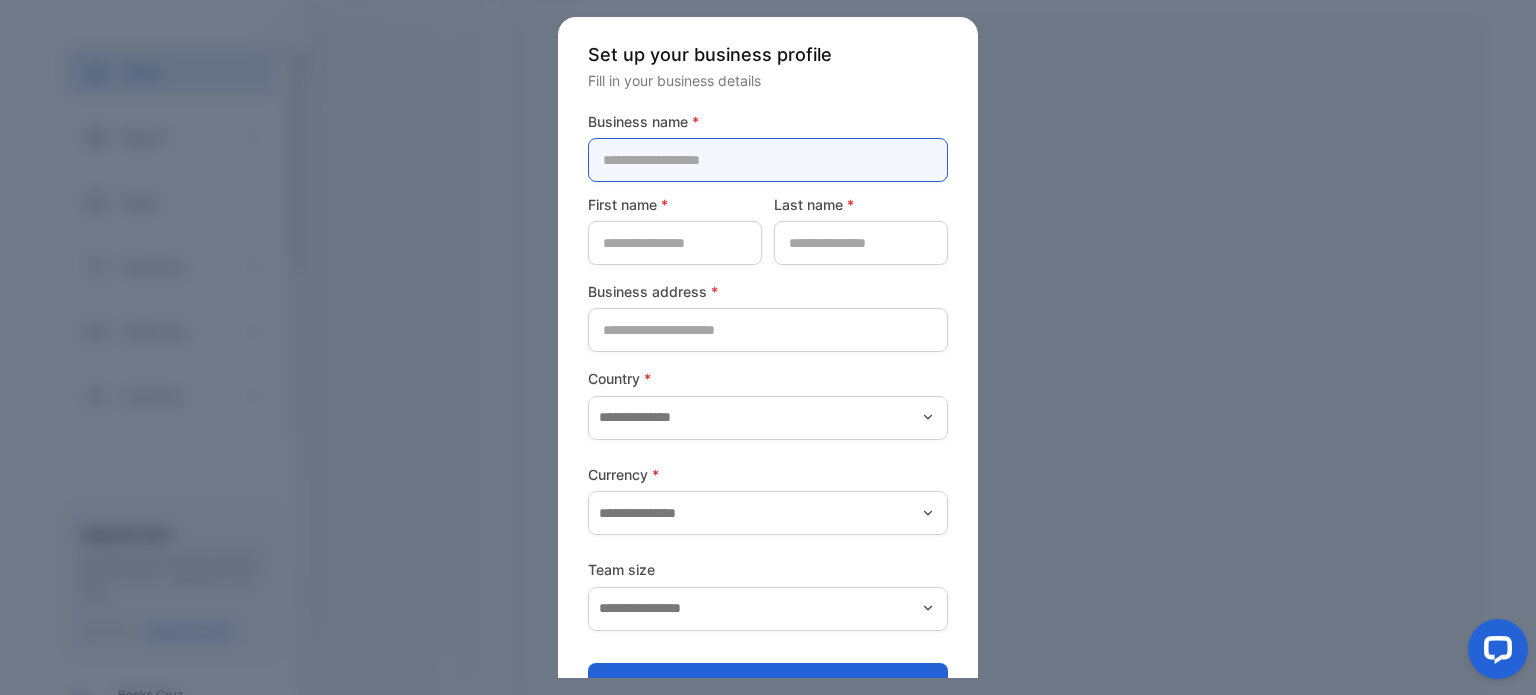 click at bounding box center [768, 160] 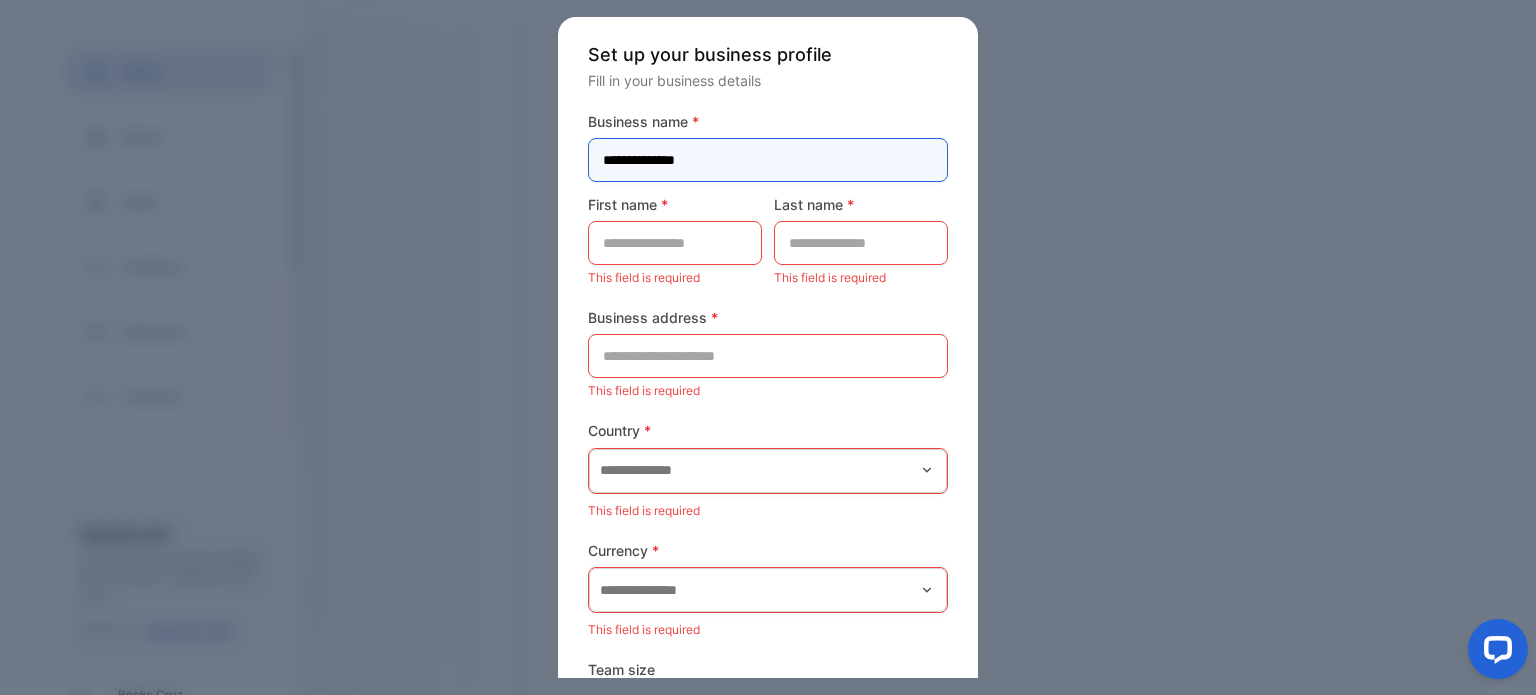 type on "**********" 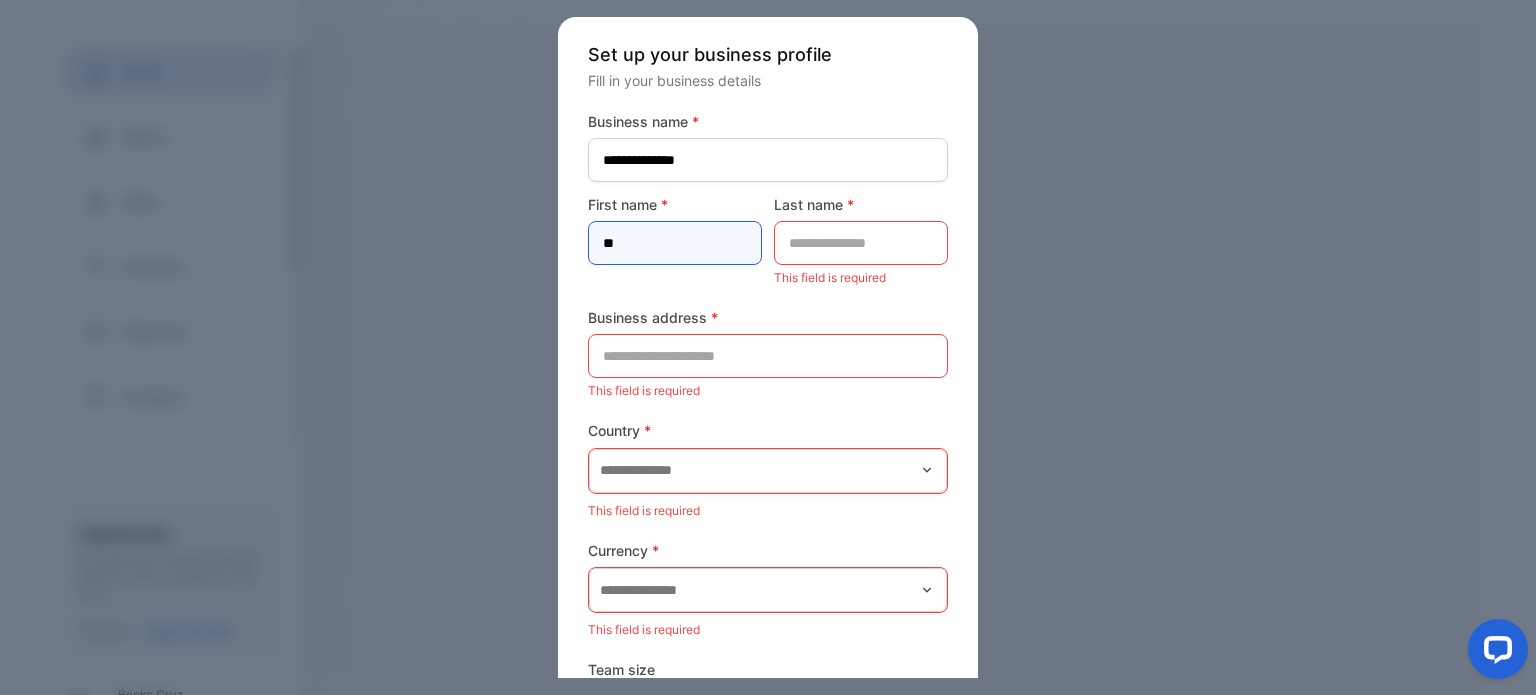 type on "**" 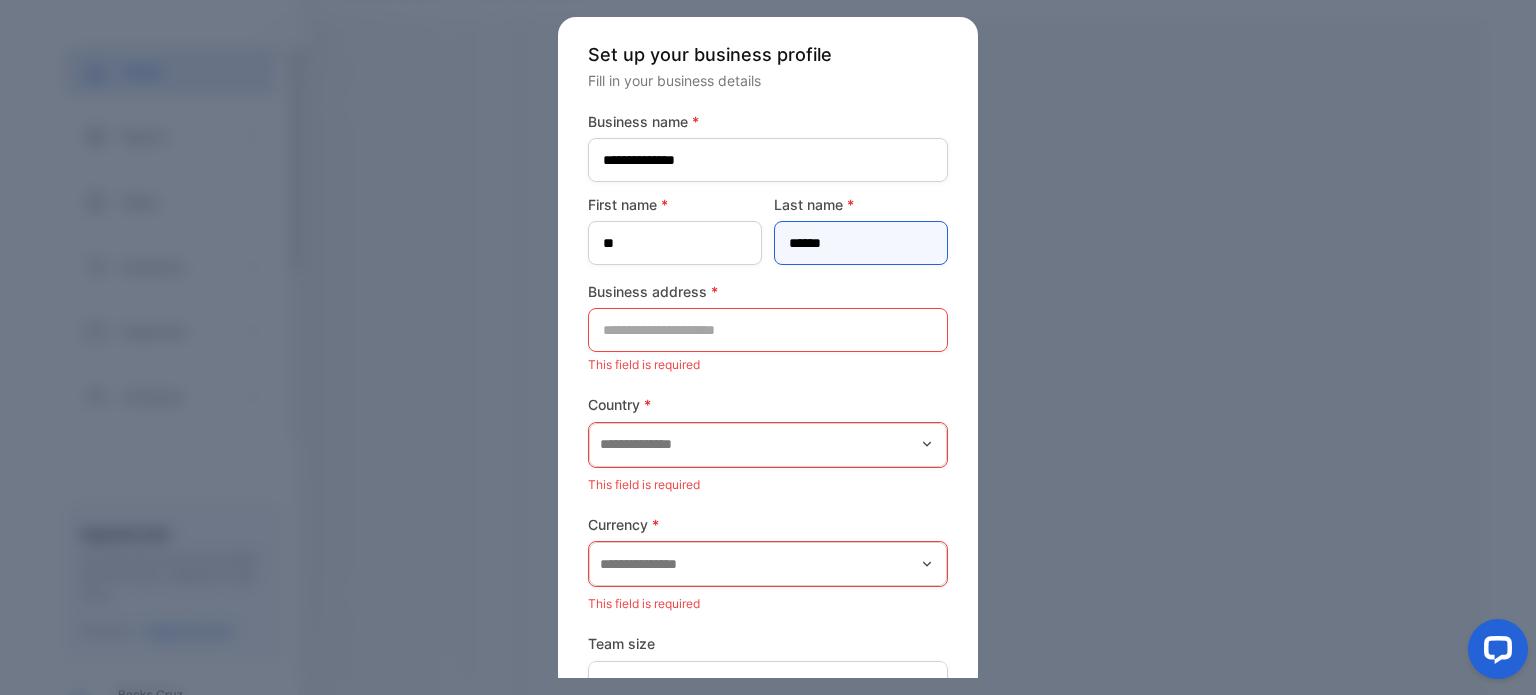 type on "******" 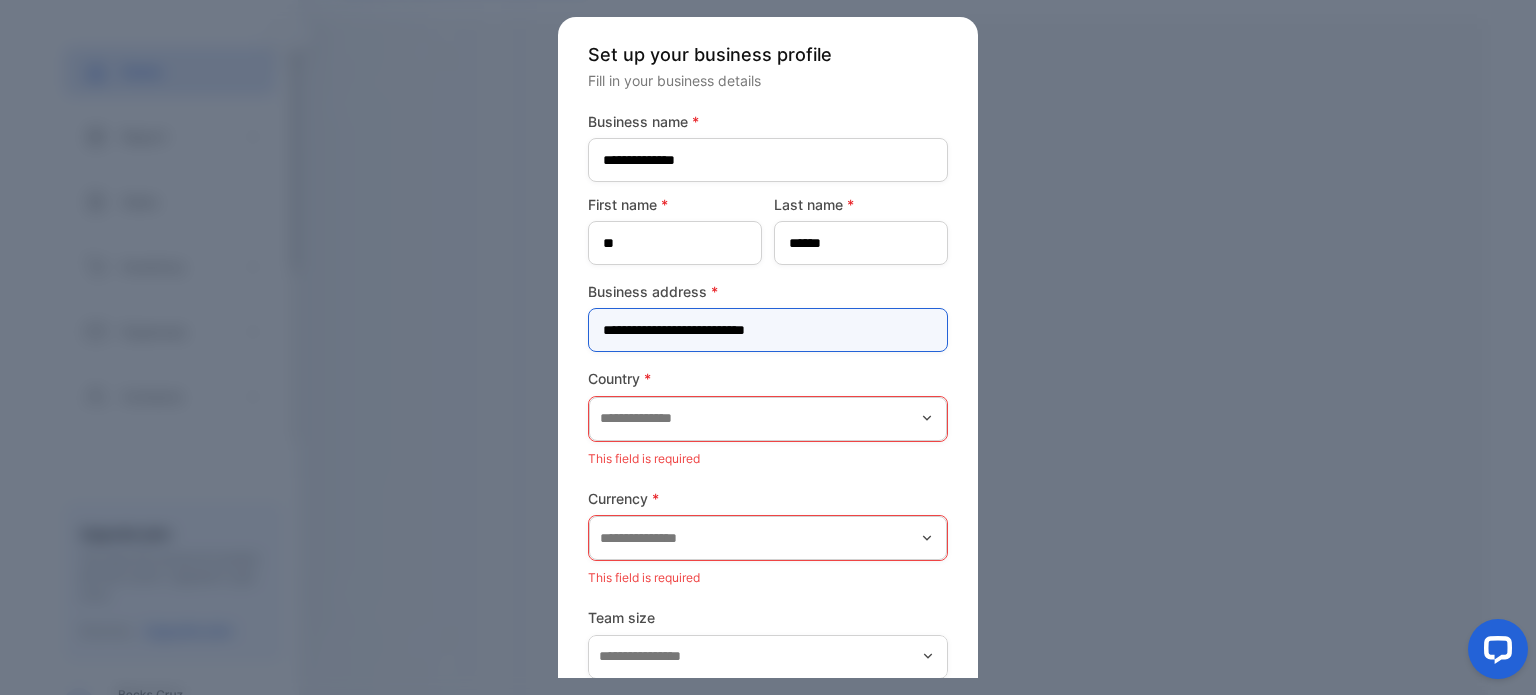 type on "**********" 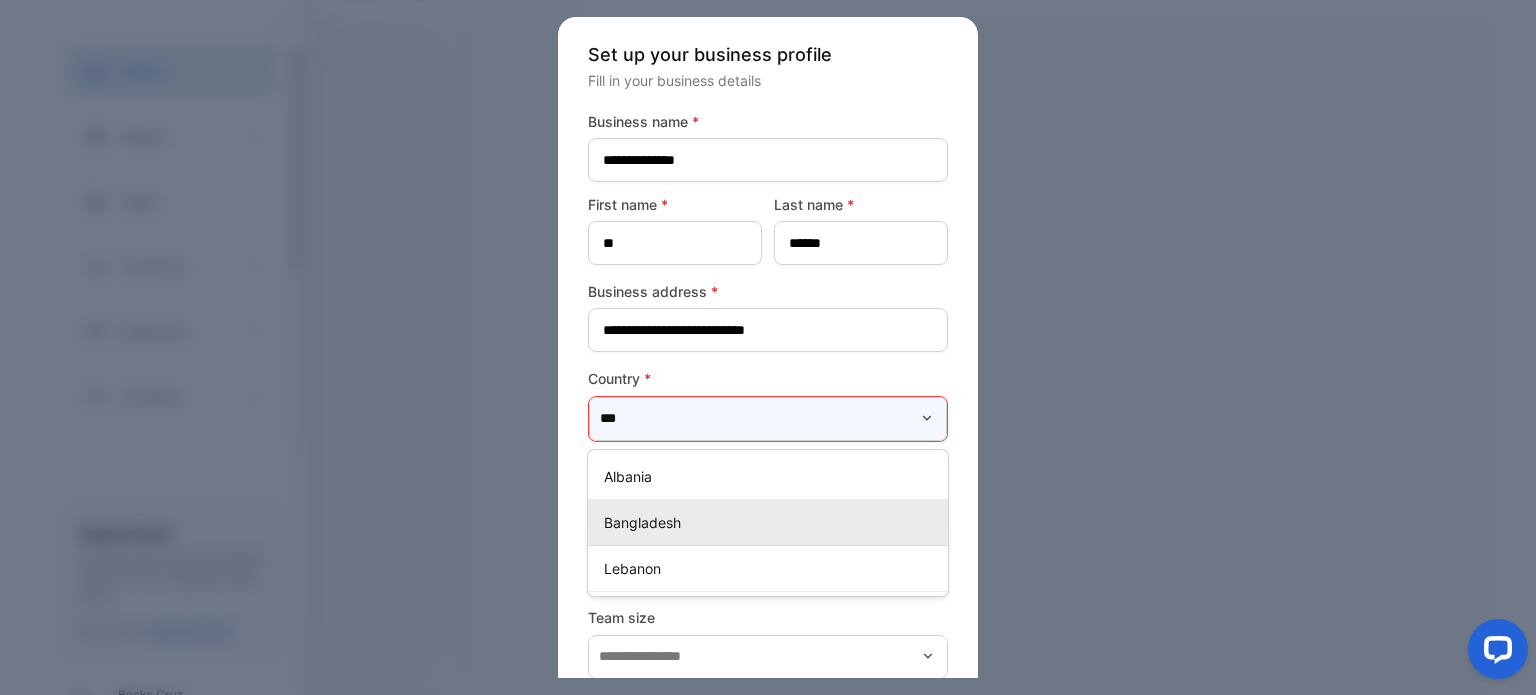 type on "***" 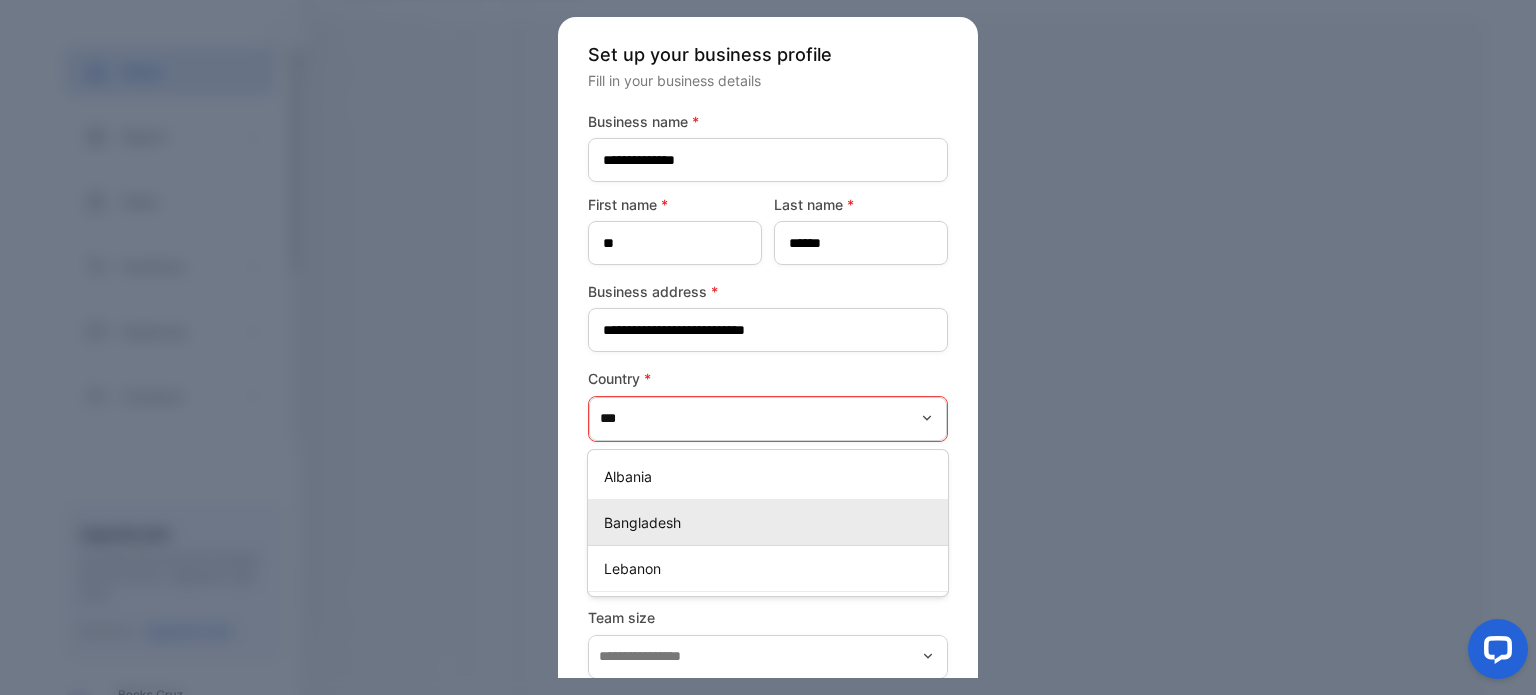 click on "Bangladesh" at bounding box center (768, 523) 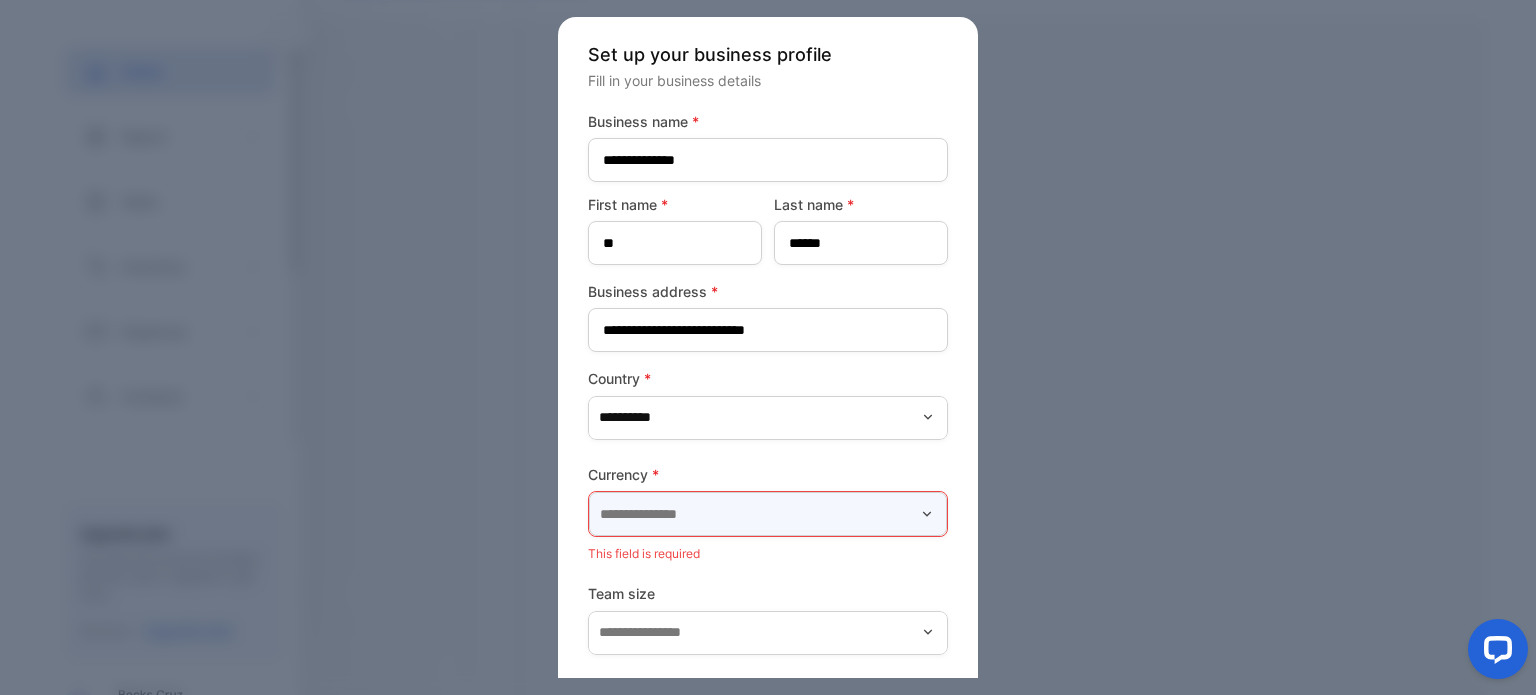 click at bounding box center (768, 514) 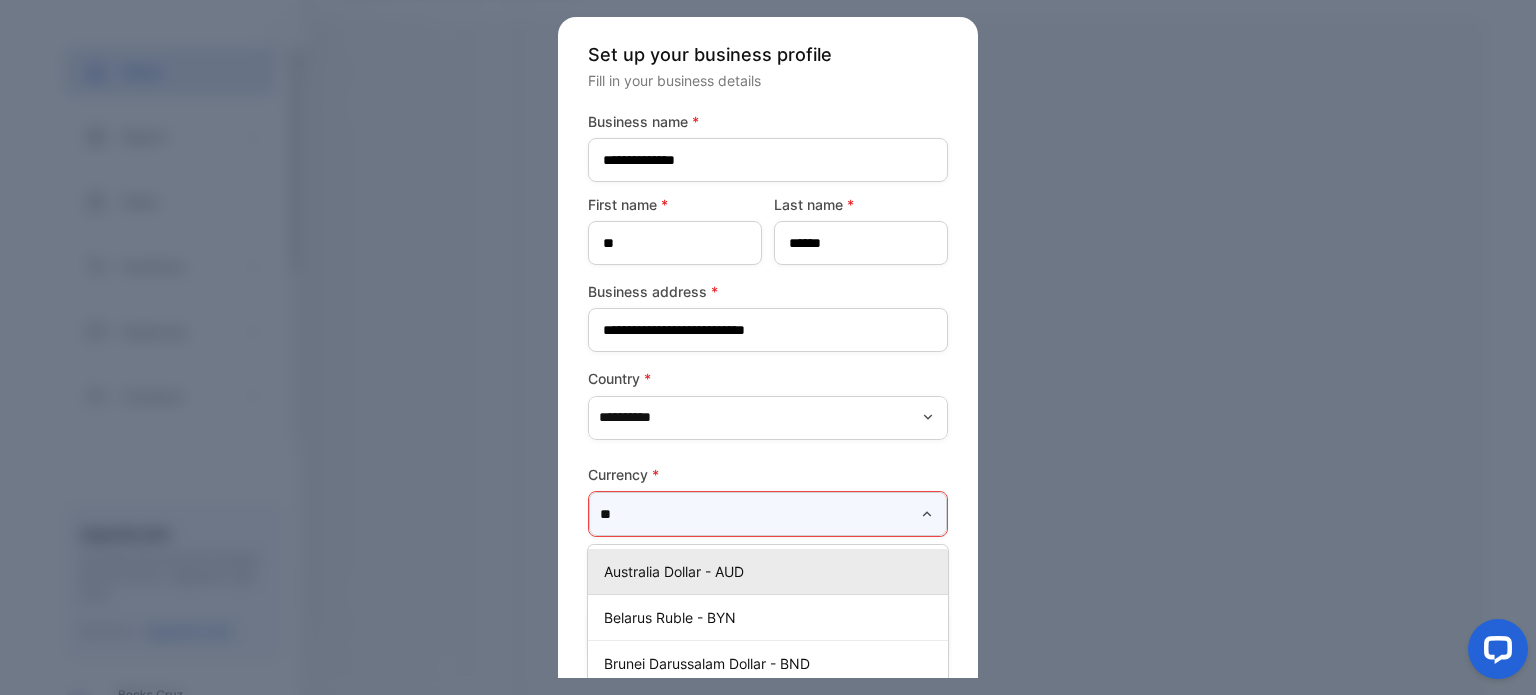 scroll, scrollTop: 0, scrollLeft: 0, axis: both 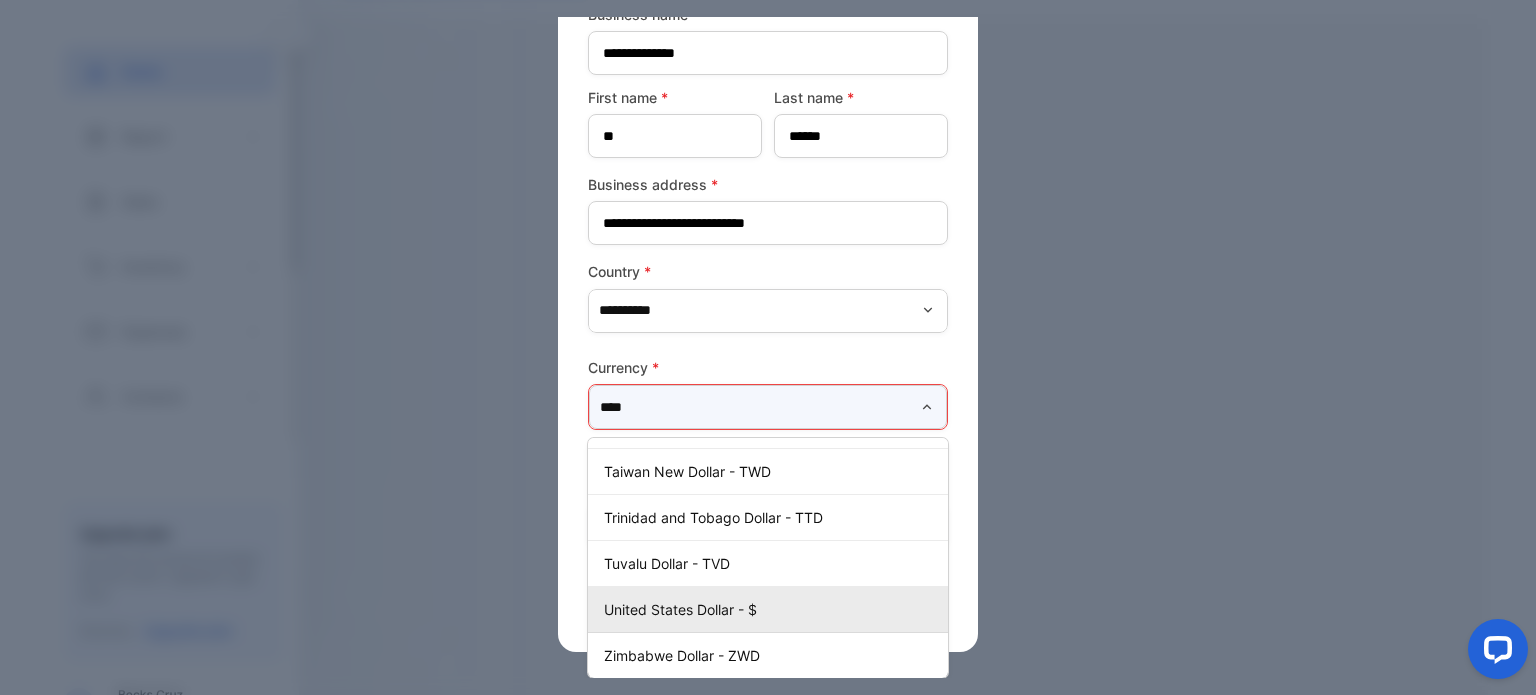 type on "****" 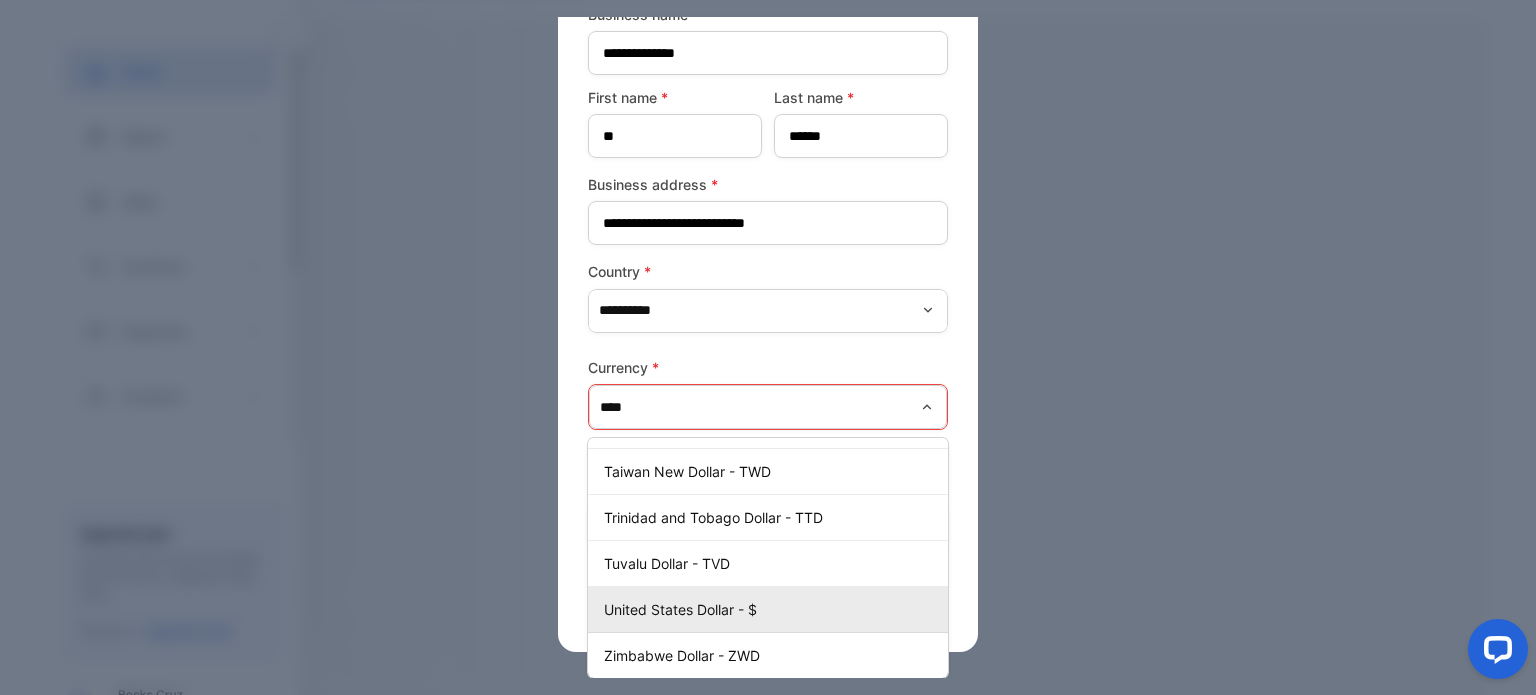 click on "United States Dollar - $" at bounding box center (772, 609) 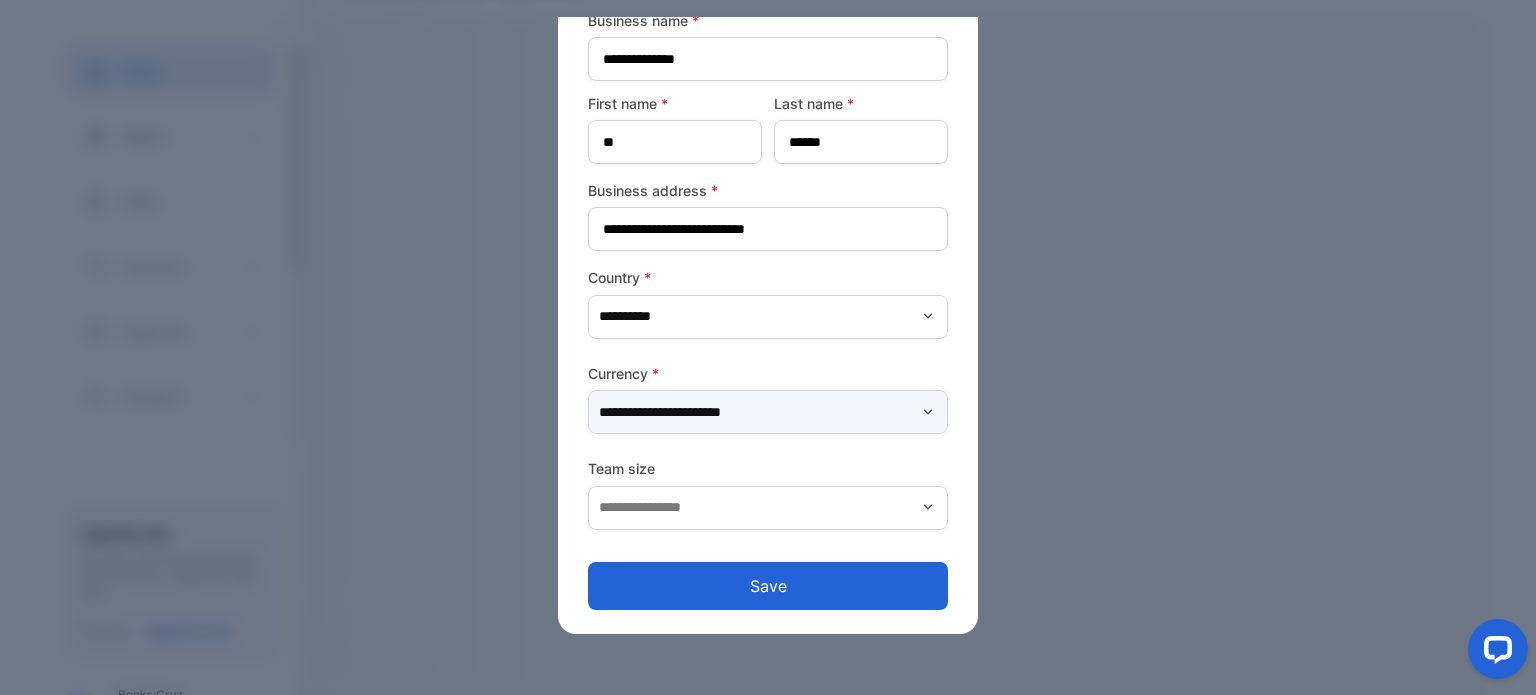 scroll, scrollTop: 56, scrollLeft: 0, axis: vertical 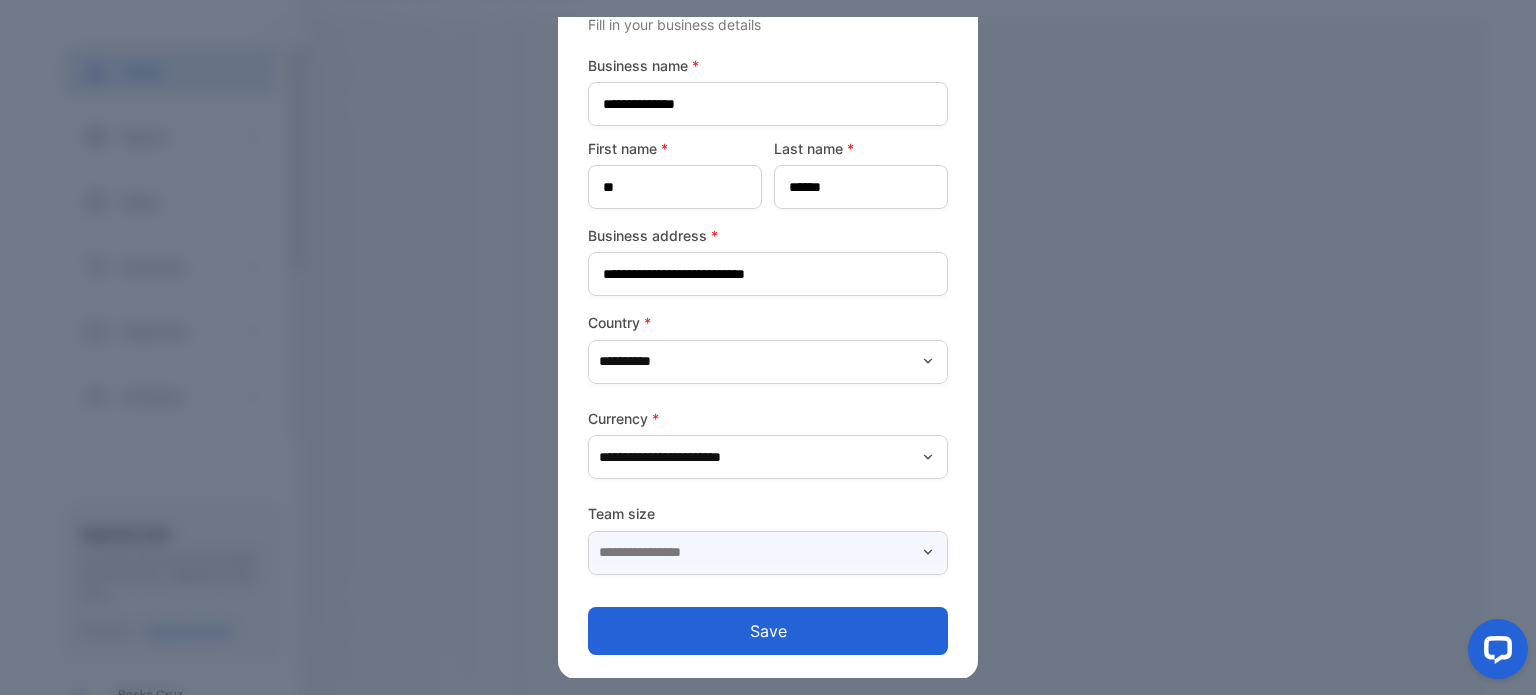 click at bounding box center (768, 553) 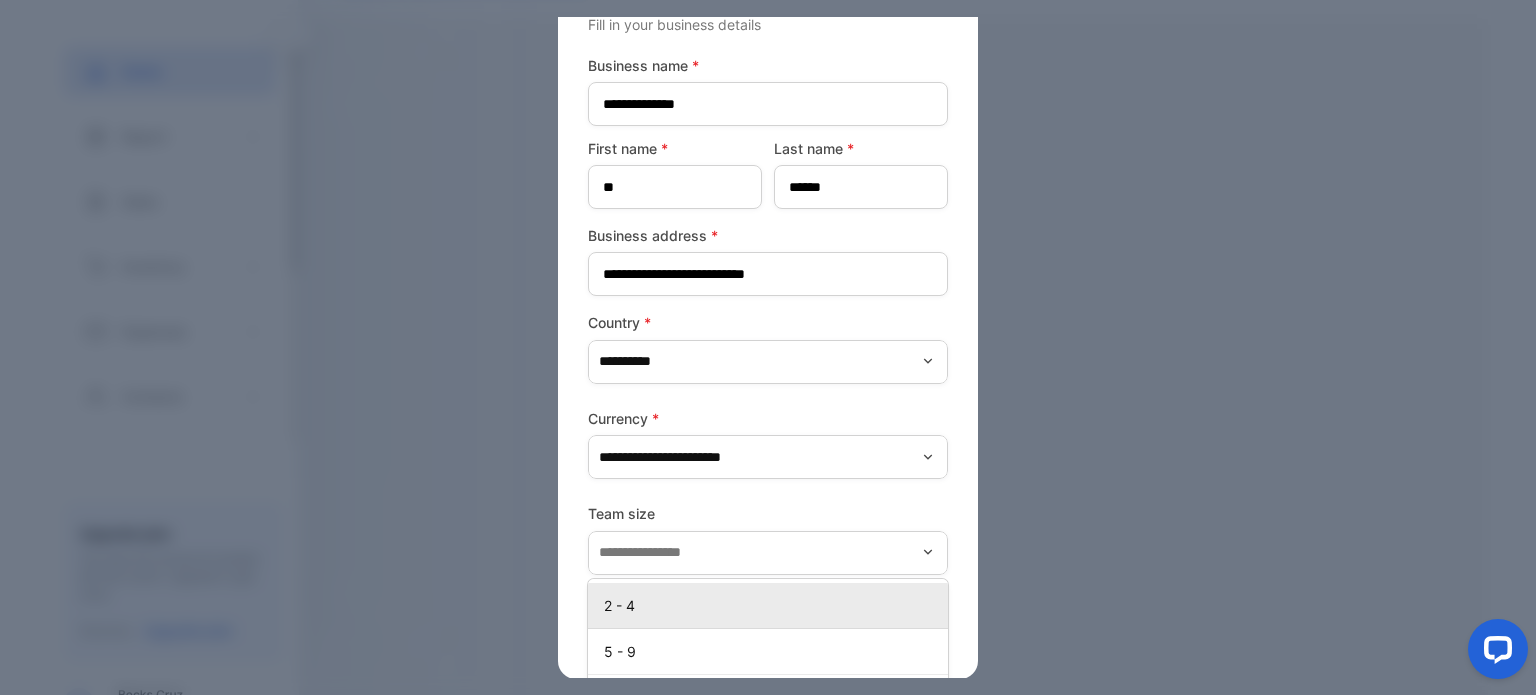 click on "2 - 4" at bounding box center [772, 605] 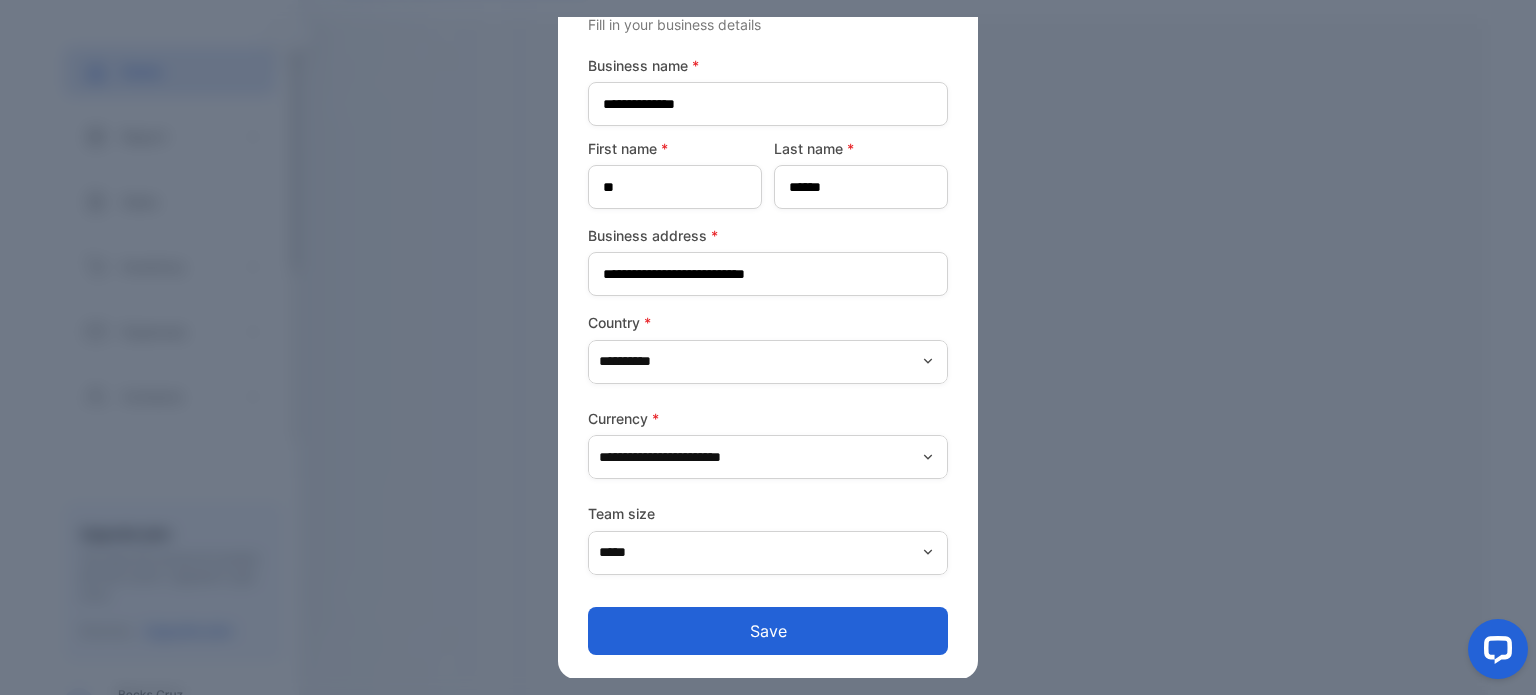 click on "Save" at bounding box center (768, 631) 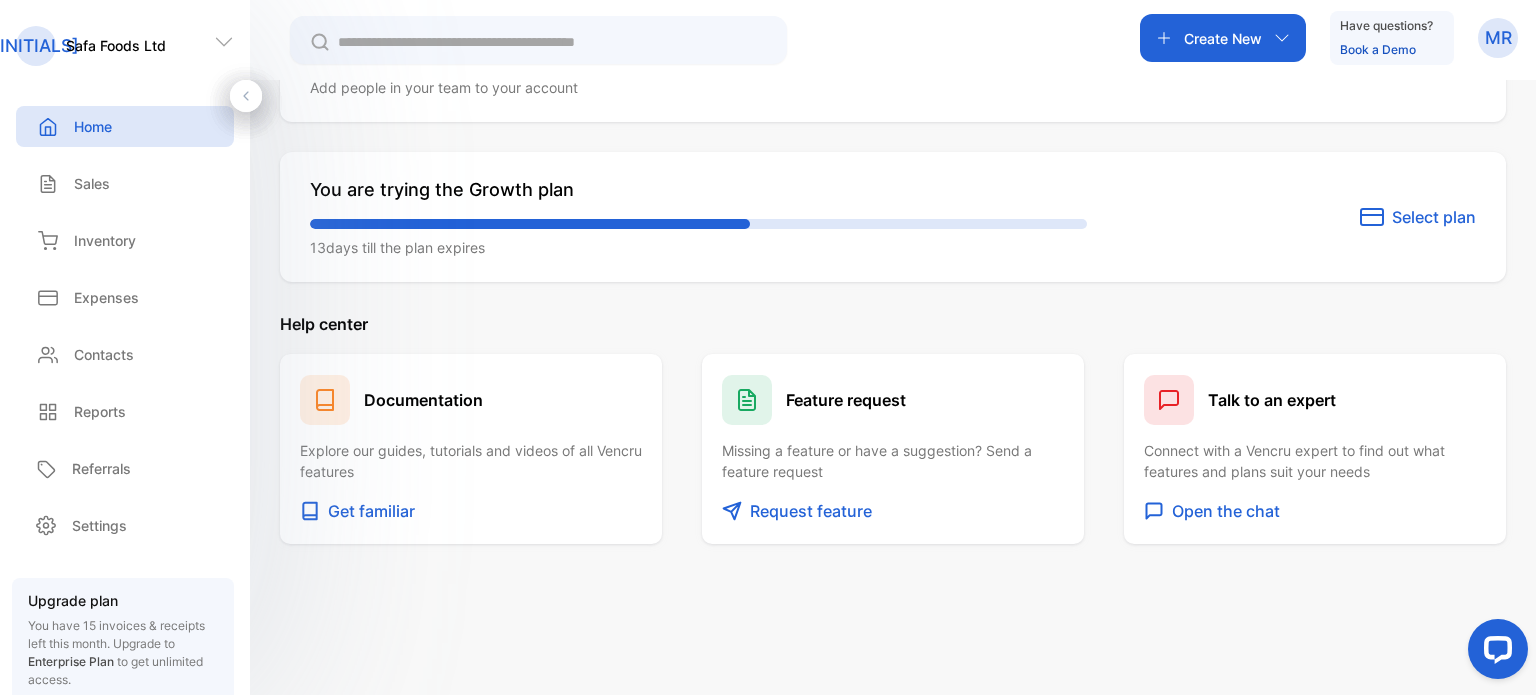 scroll, scrollTop: 0, scrollLeft: 0, axis: both 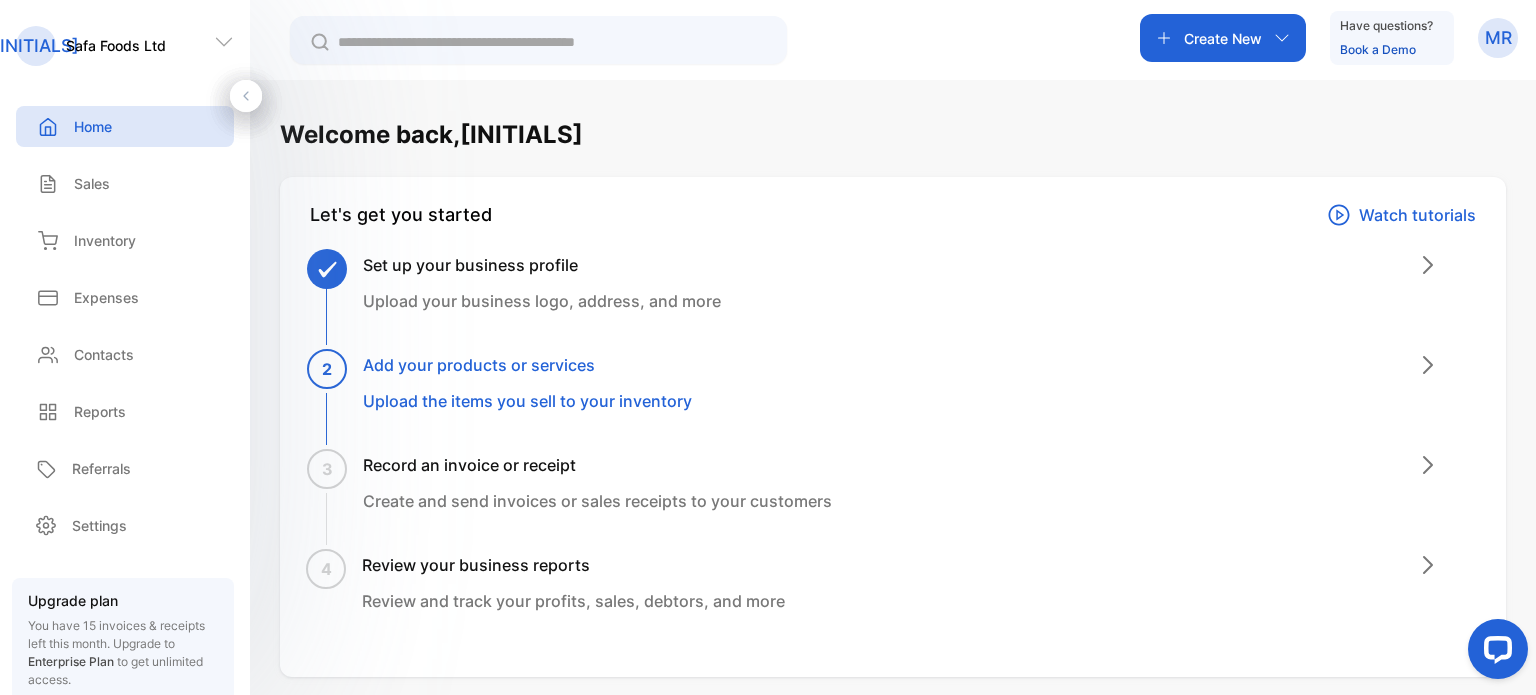 click at bounding box center (224, 42) 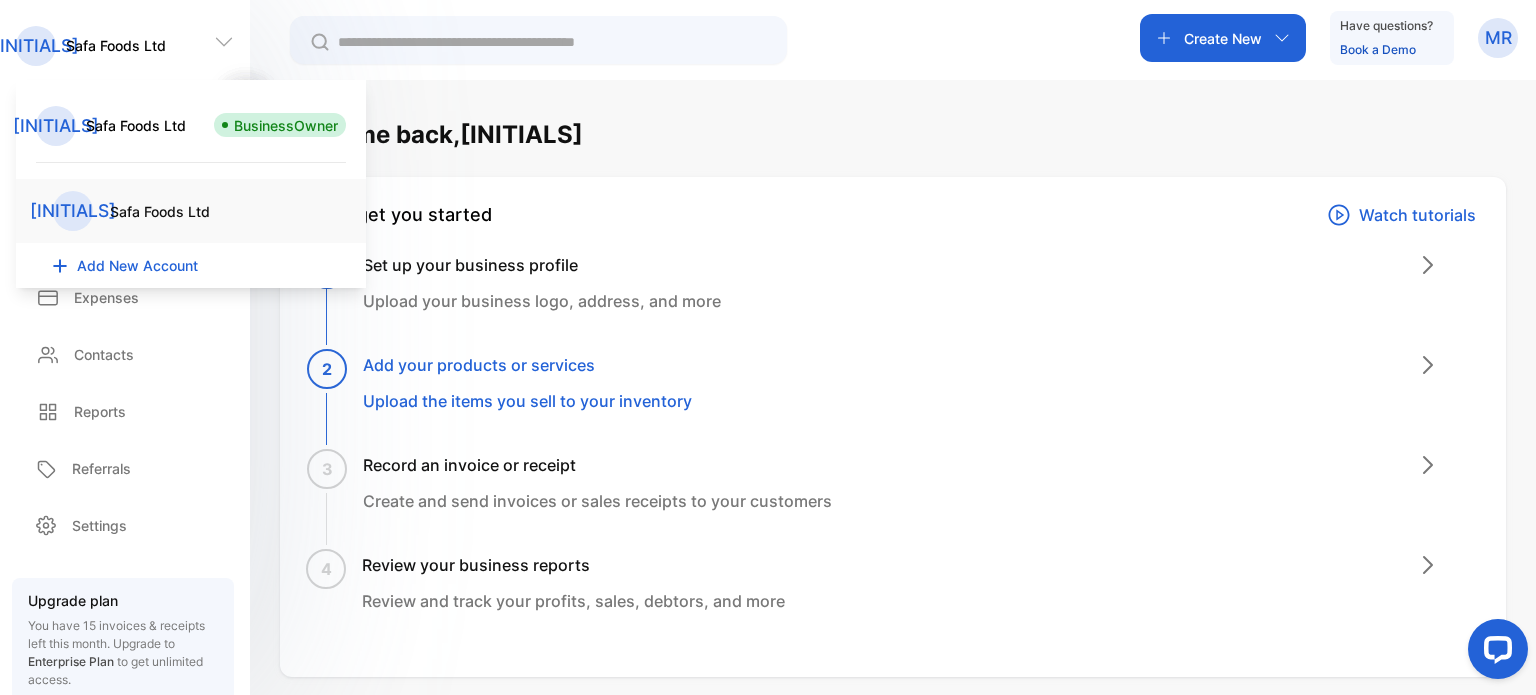 click at bounding box center (224, 42) 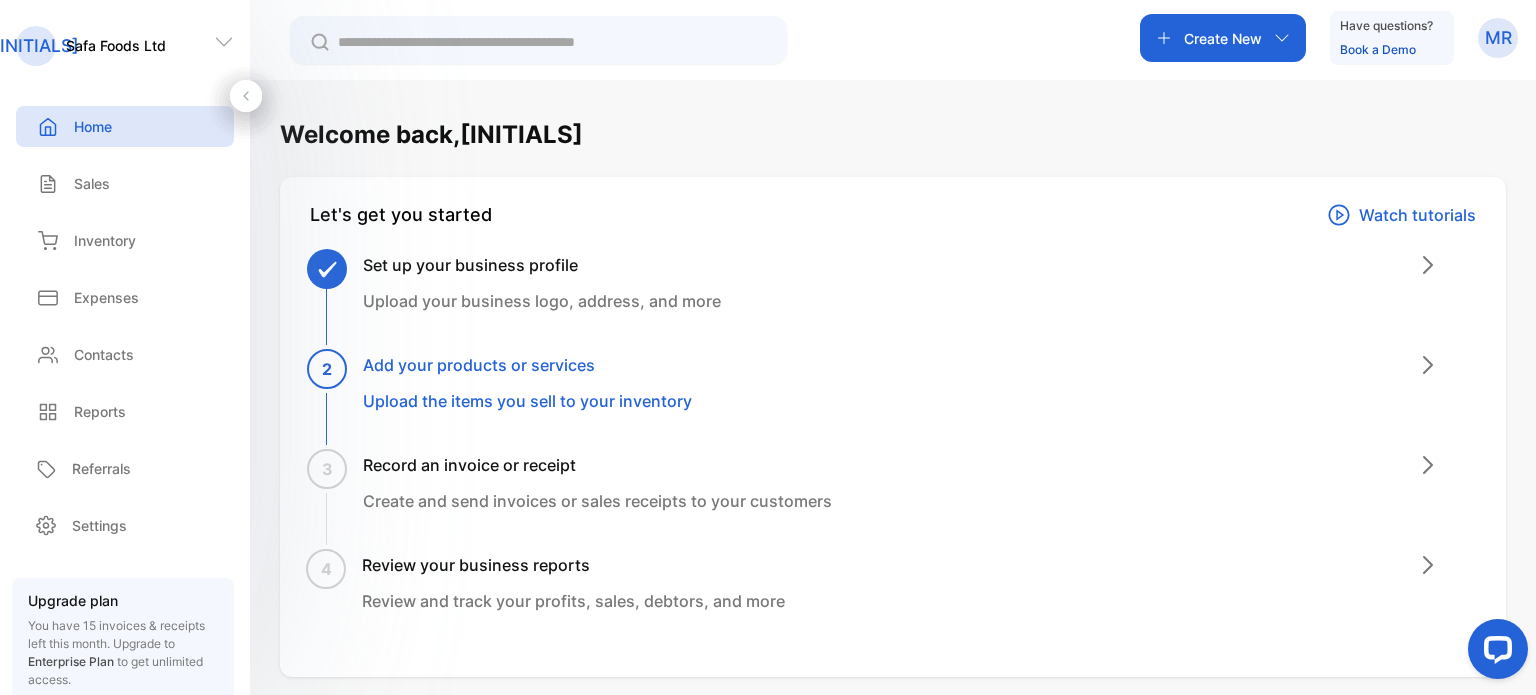 click at bounding box center (246, 96) 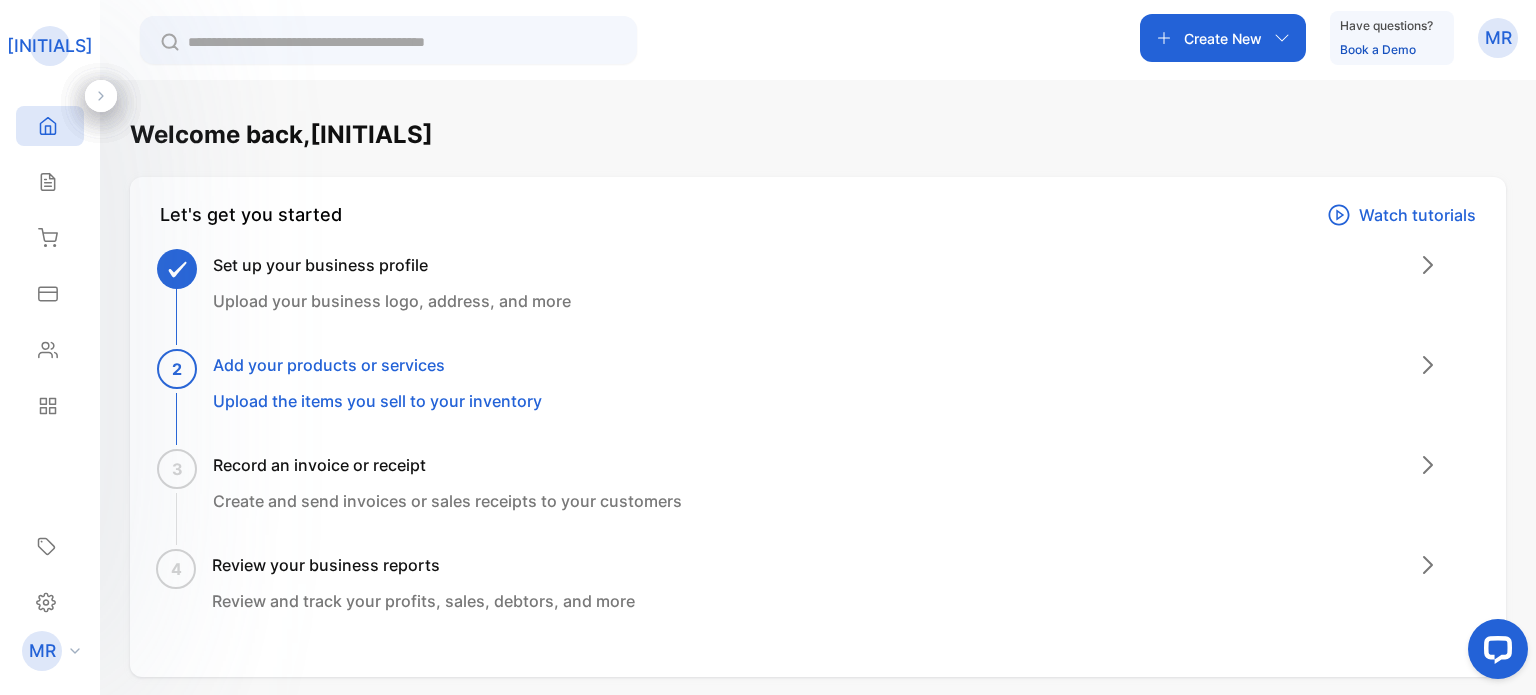 click at bounding box center [101, 96] 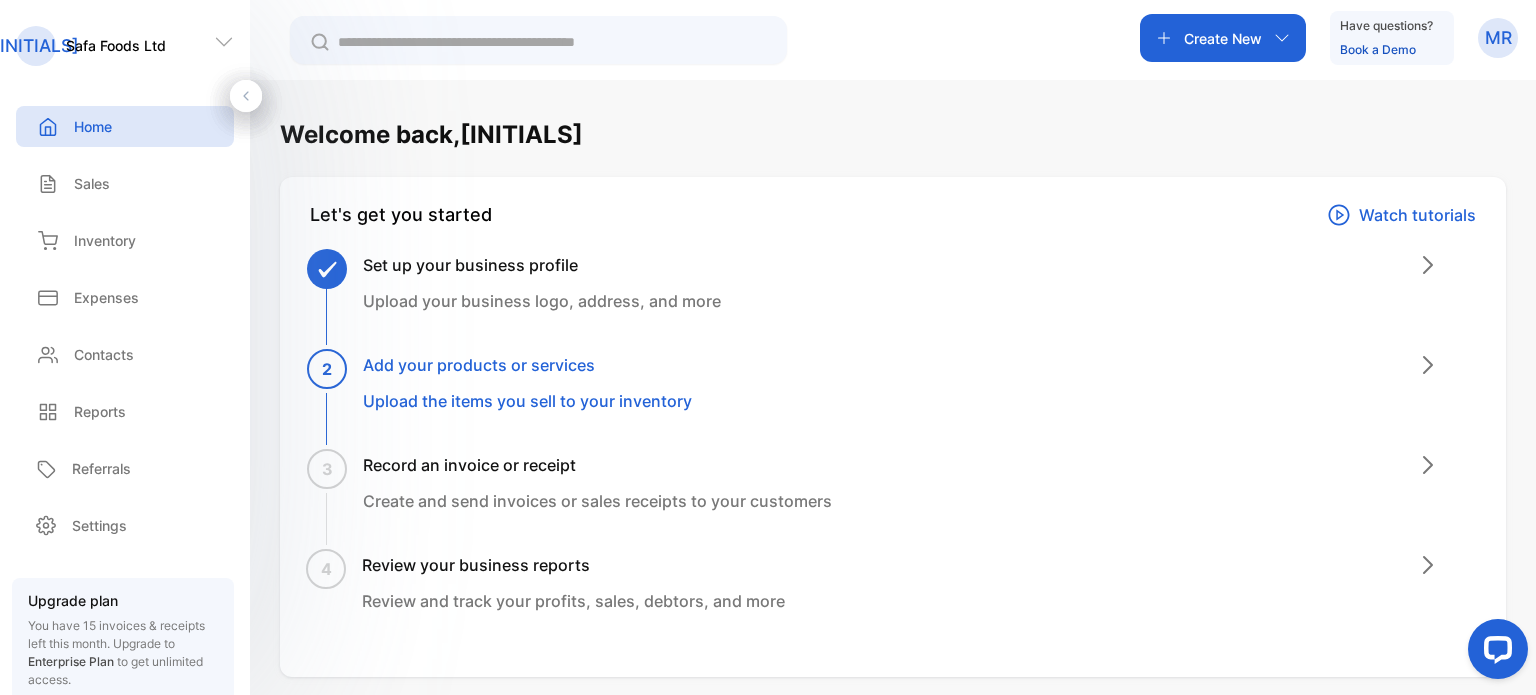 click at bounding box center [1282, 38] 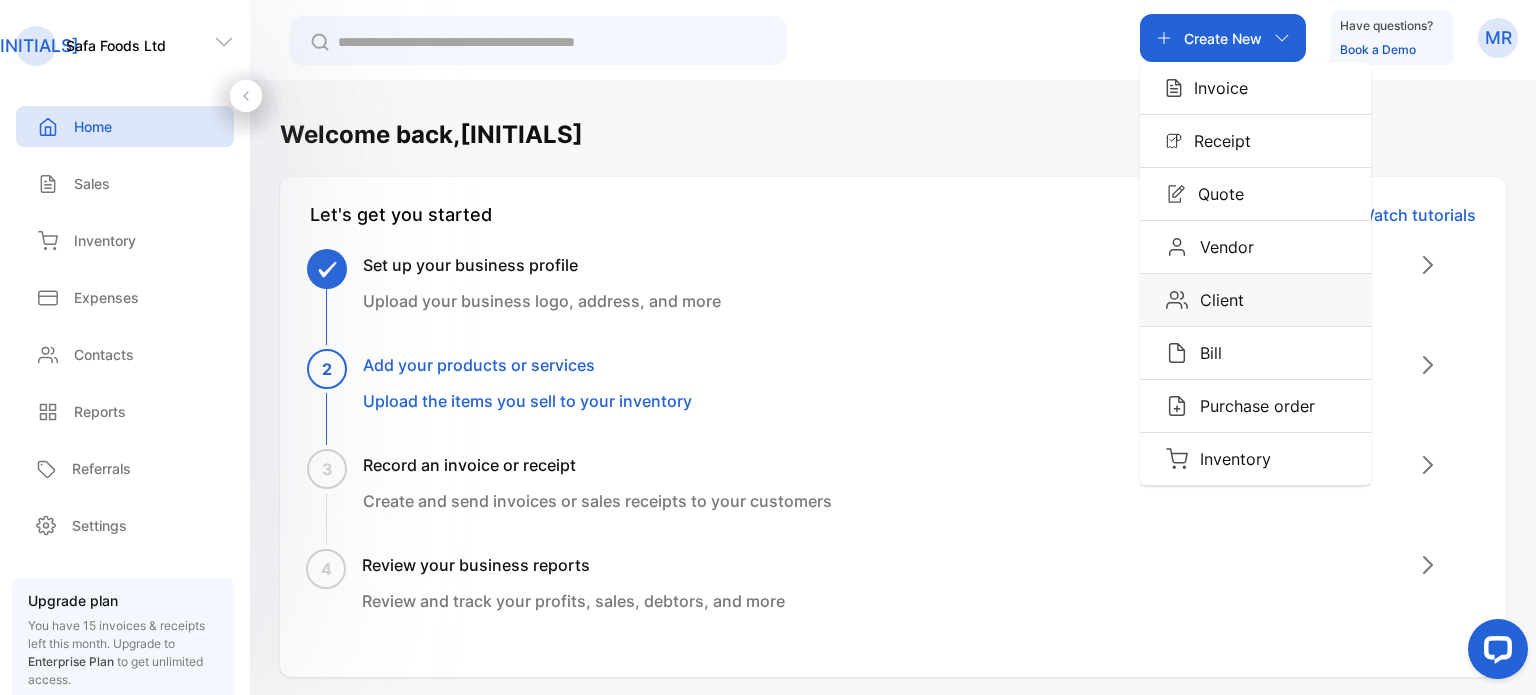 click on "Client" at bounding box center [1215, 88] 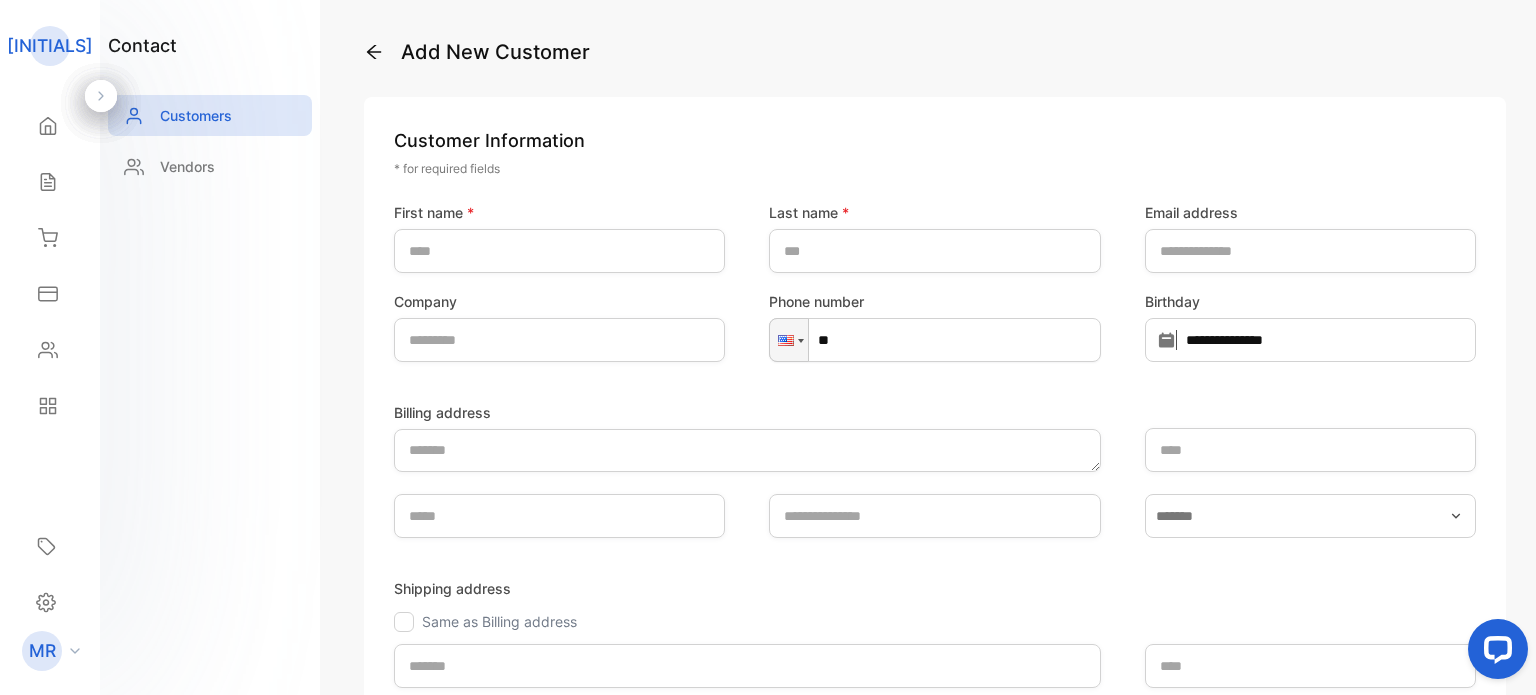 scroll, scrollTop: 16, scrollLeft: 0, axis: vertical 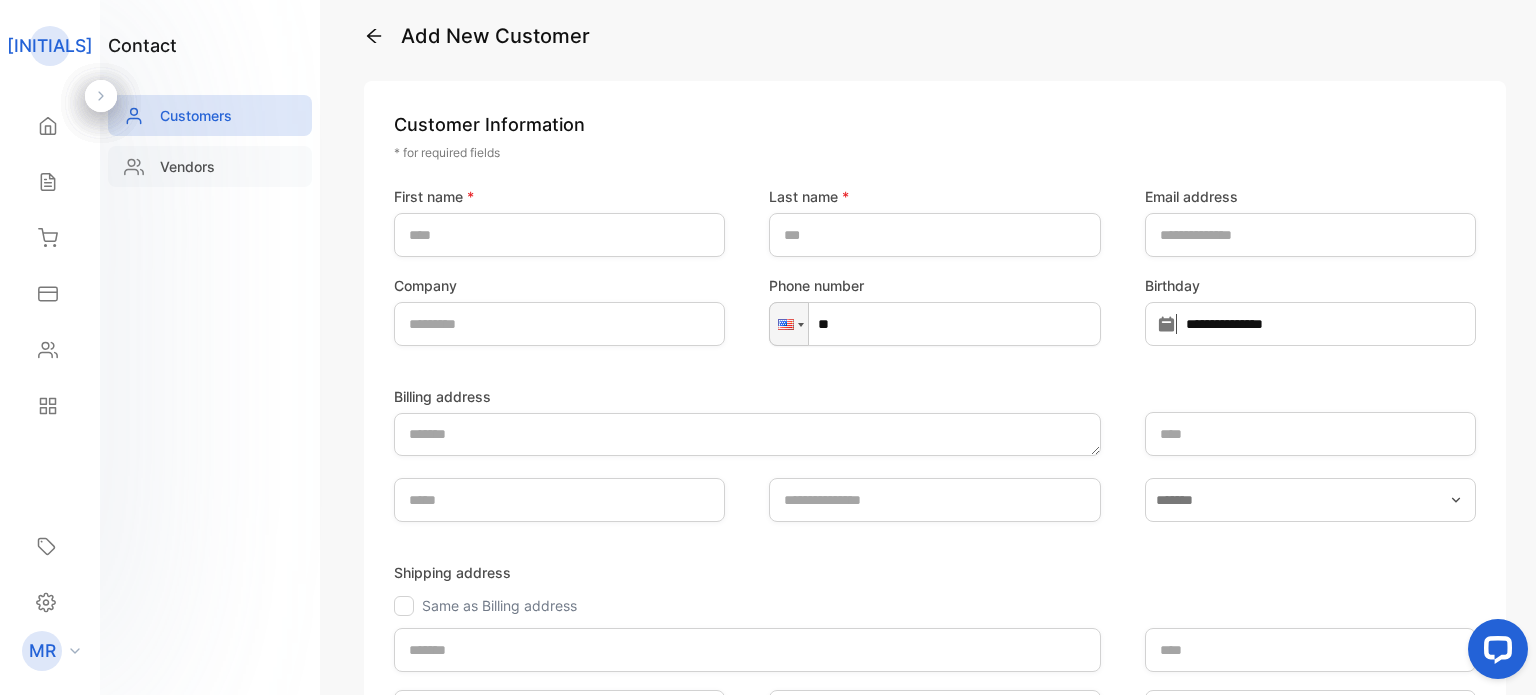 click on "Vendors" at bounding box center (187, 166) 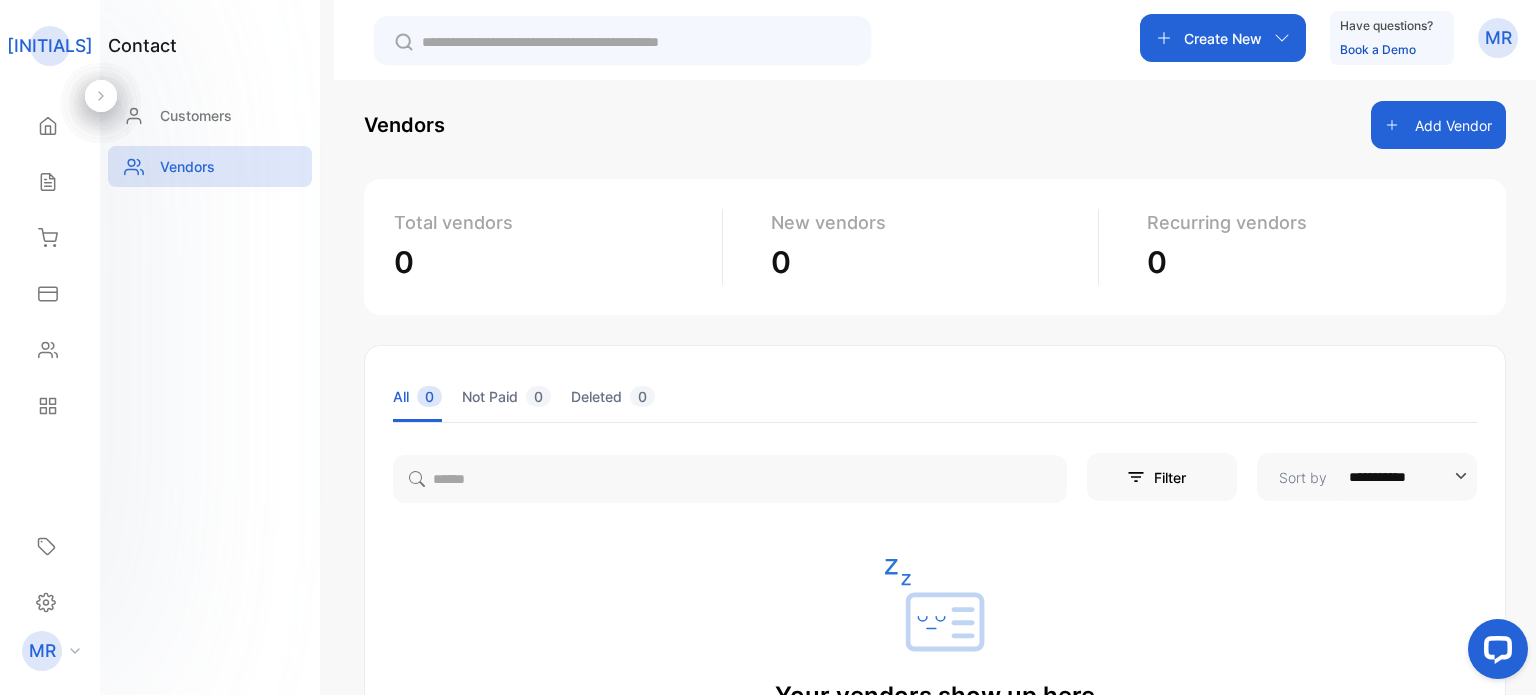 click at bounding box center (101, 96) 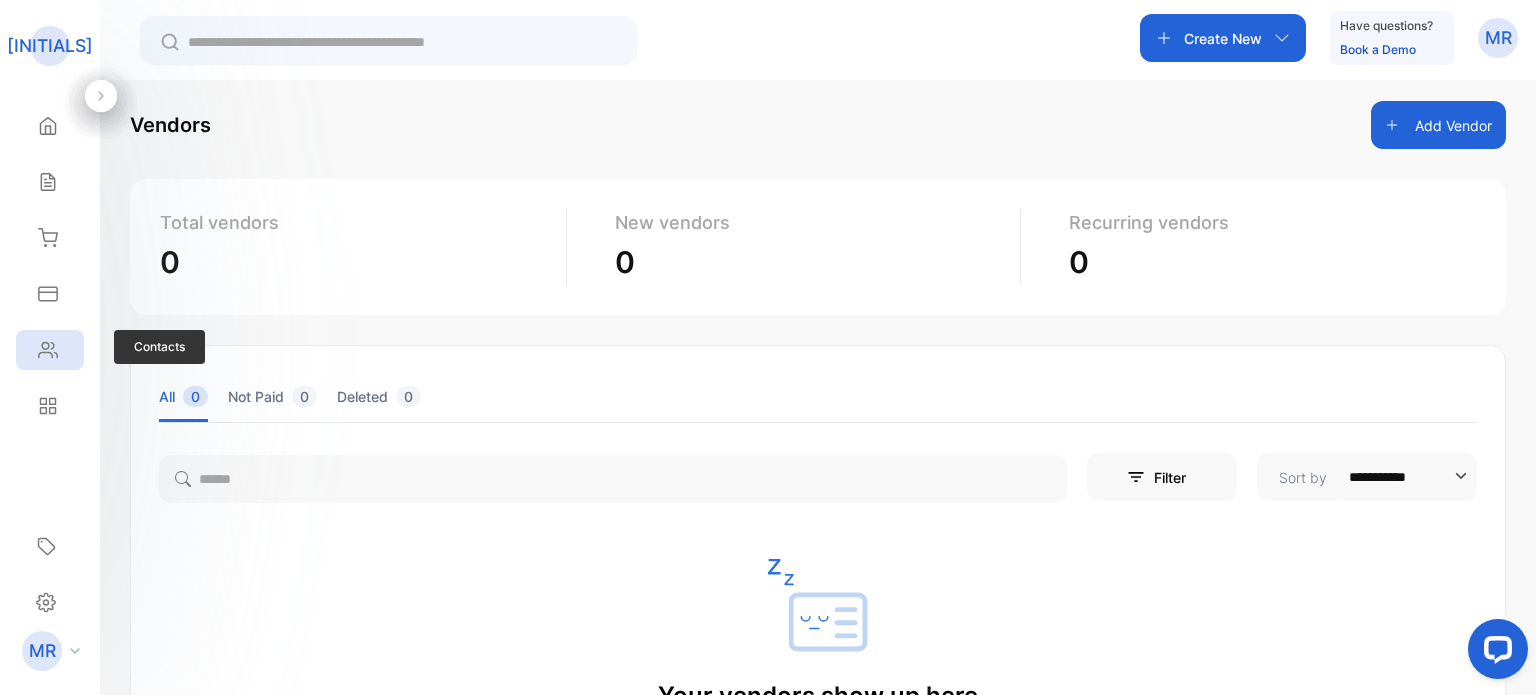 click on "Contacts" at bounding box center (50, 126) 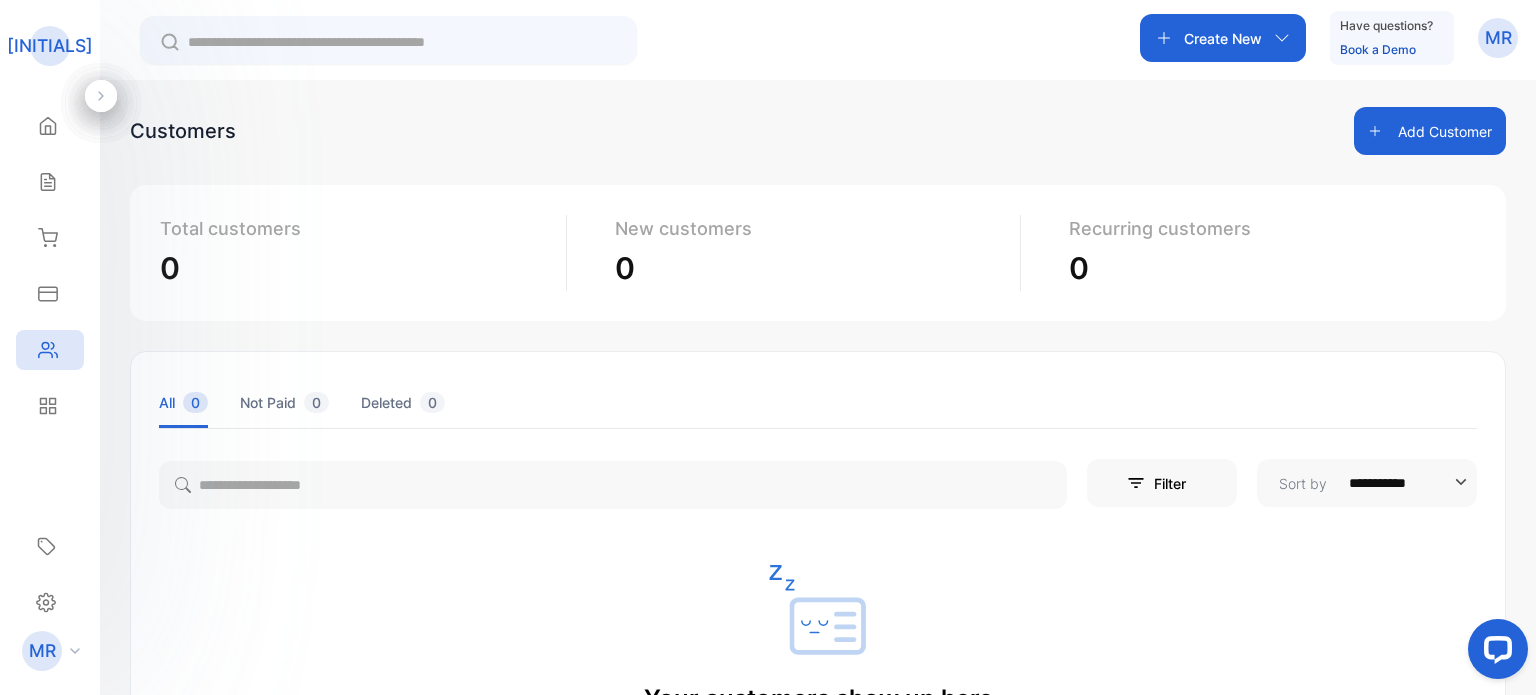 scroll, scrollTop: 0, scrollLeft: 0, axis: both 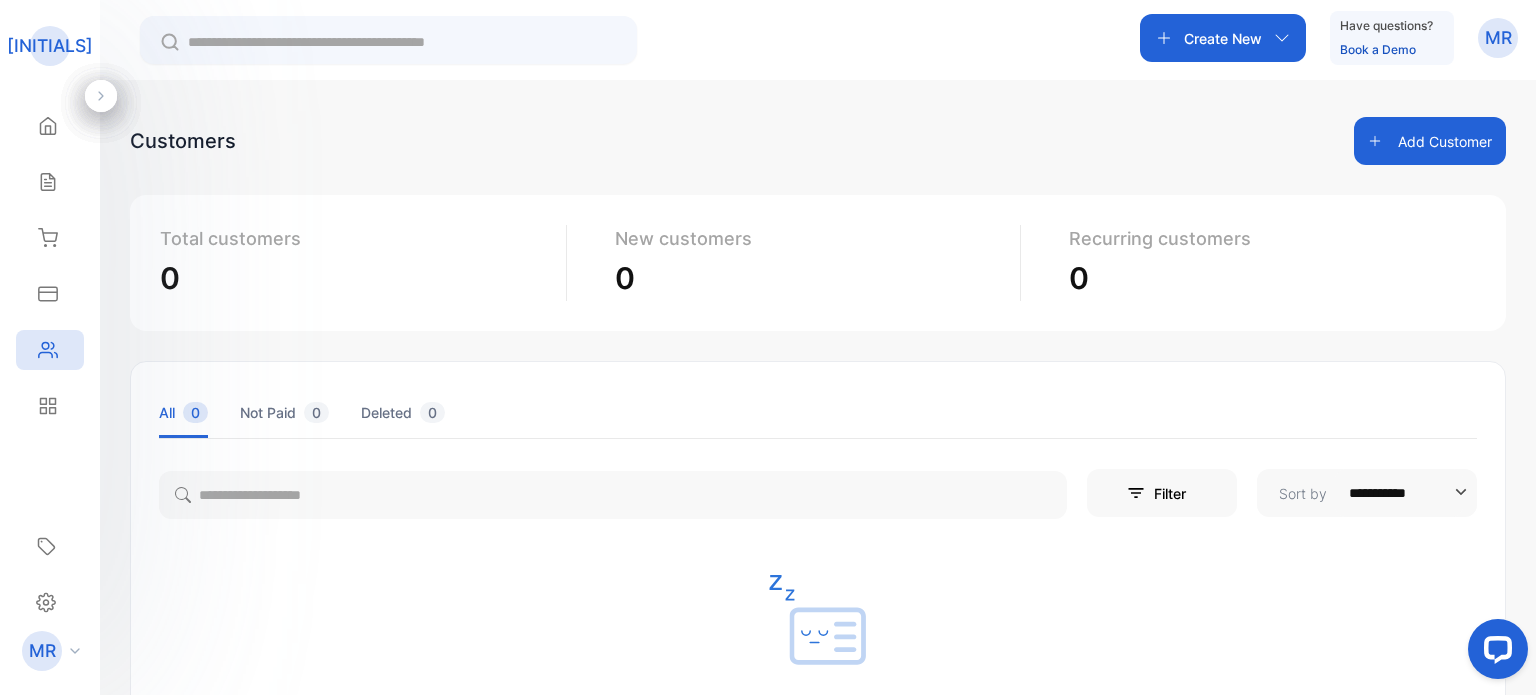 click on "Add Customer" at bounding box center (1430, 141) 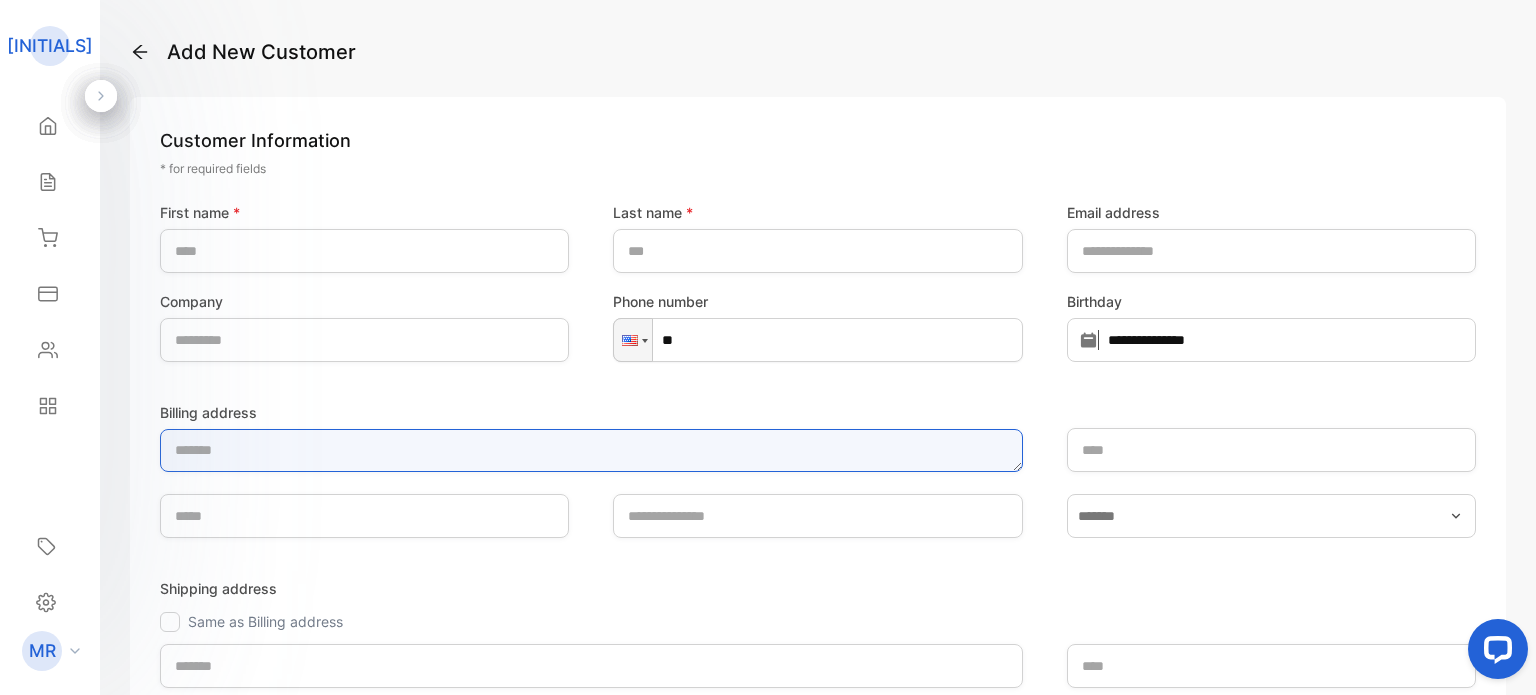 click on "Billing address" at bounding box center [591, 450] 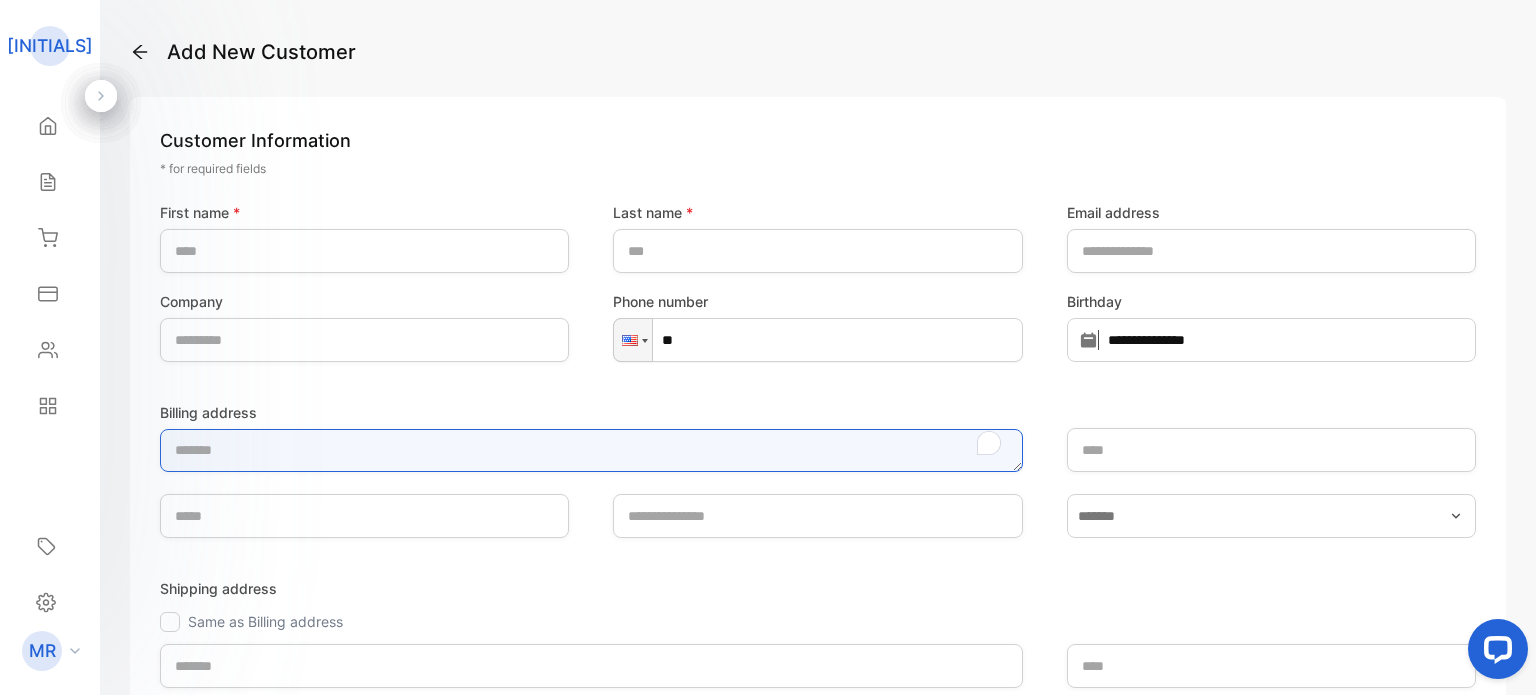click on "Billing address" at bounding box center [591, 450] 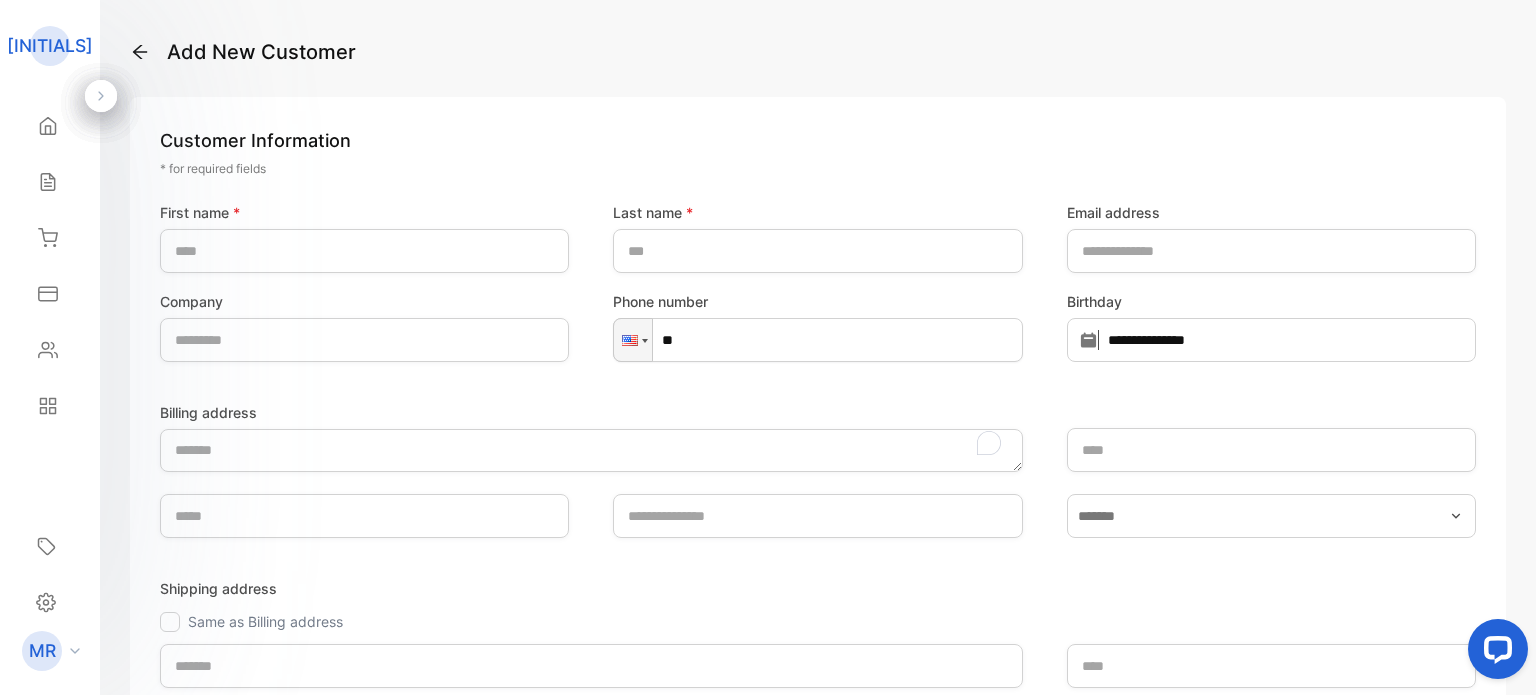 click on "First name * [LAST] * [EMAIL] Company Phone number Phone * Birthday * [ADDRESS] [ADDRESS] Same as Billing address Add internal notes Save customer Save & add new customer Cancel" at bounding box center [818, 550] 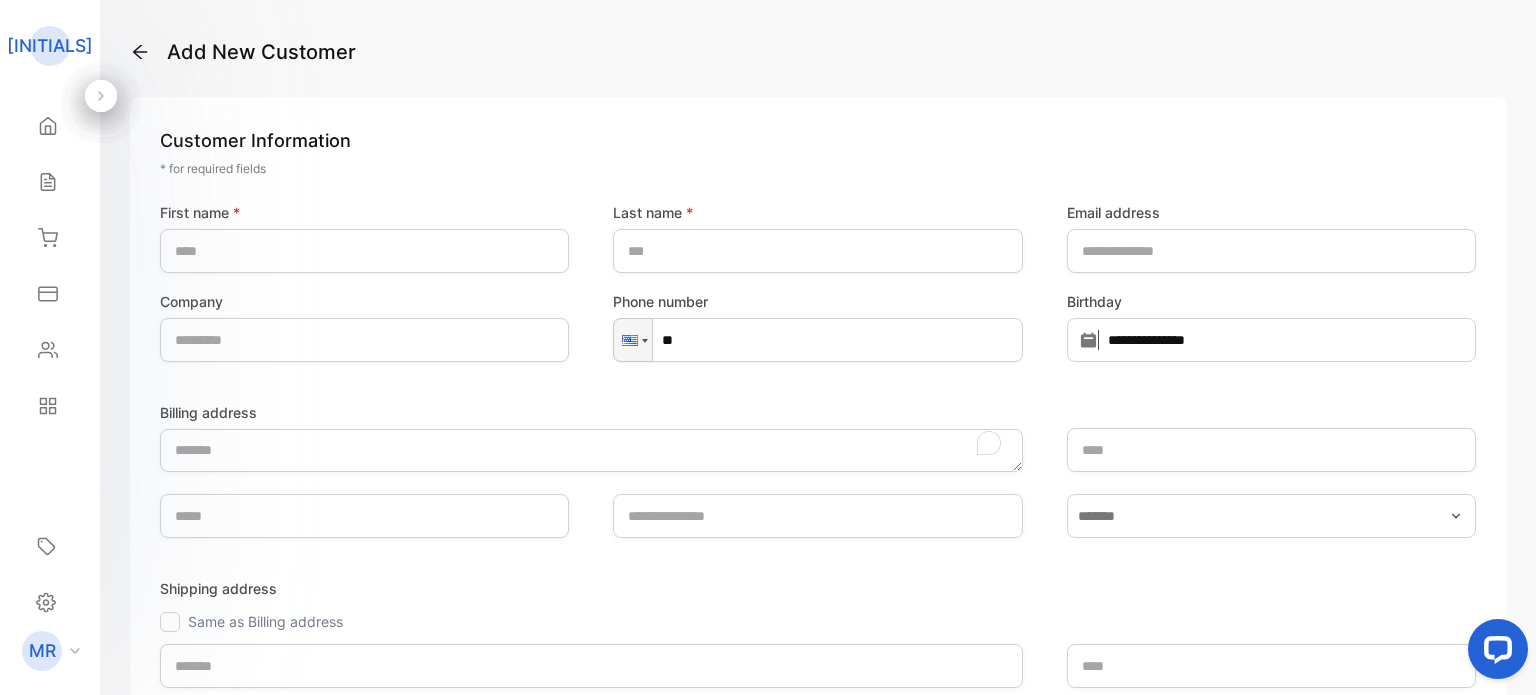 click at bounding box center (101, 96) 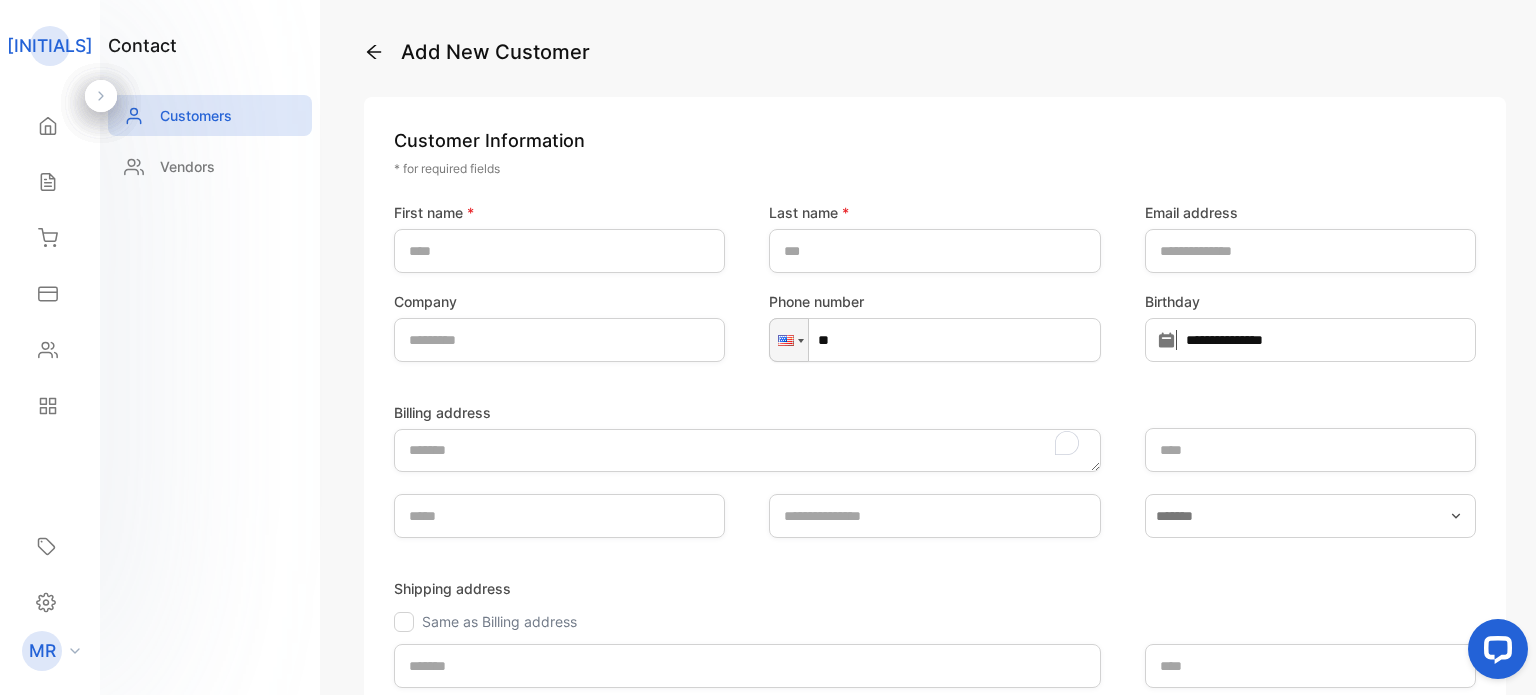 click on "[INITIALS]" at bounding box center (50, 46) 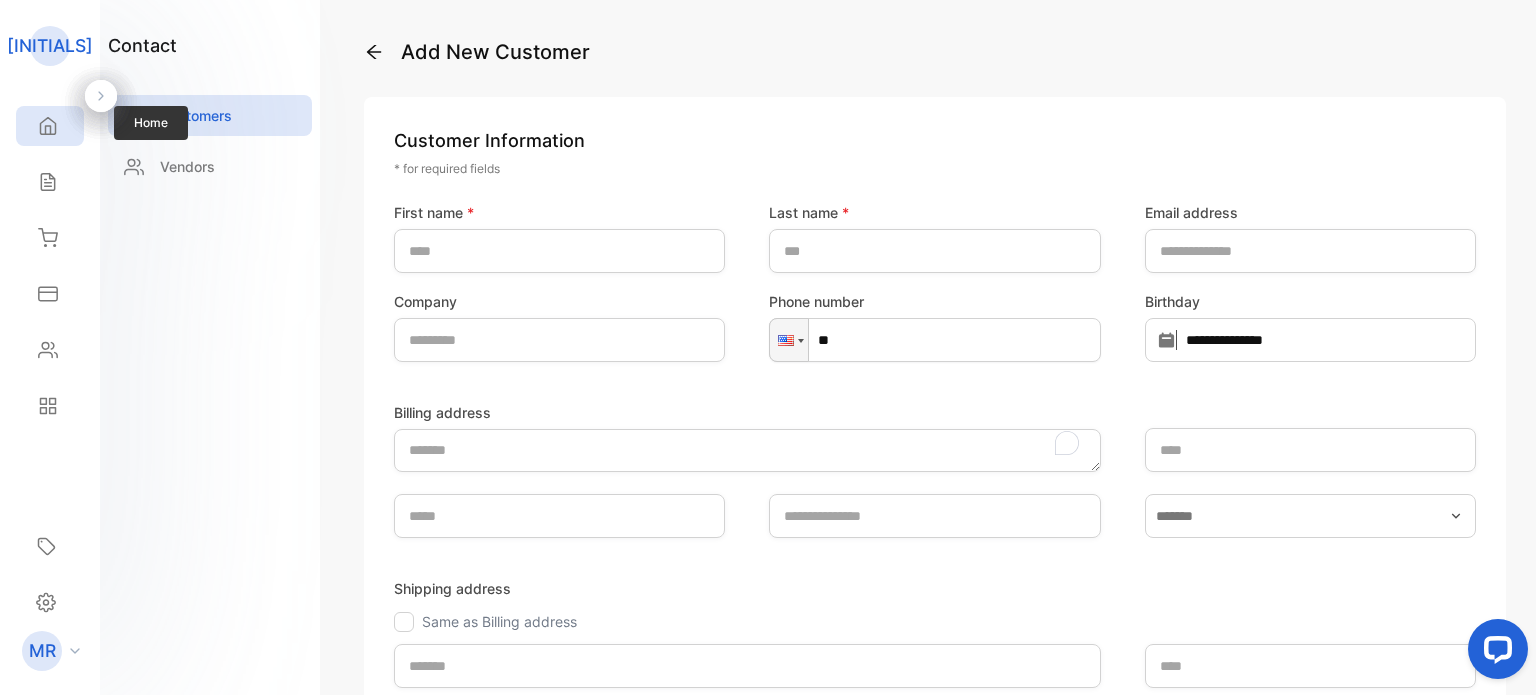 click at bounding box center [48, 126] 